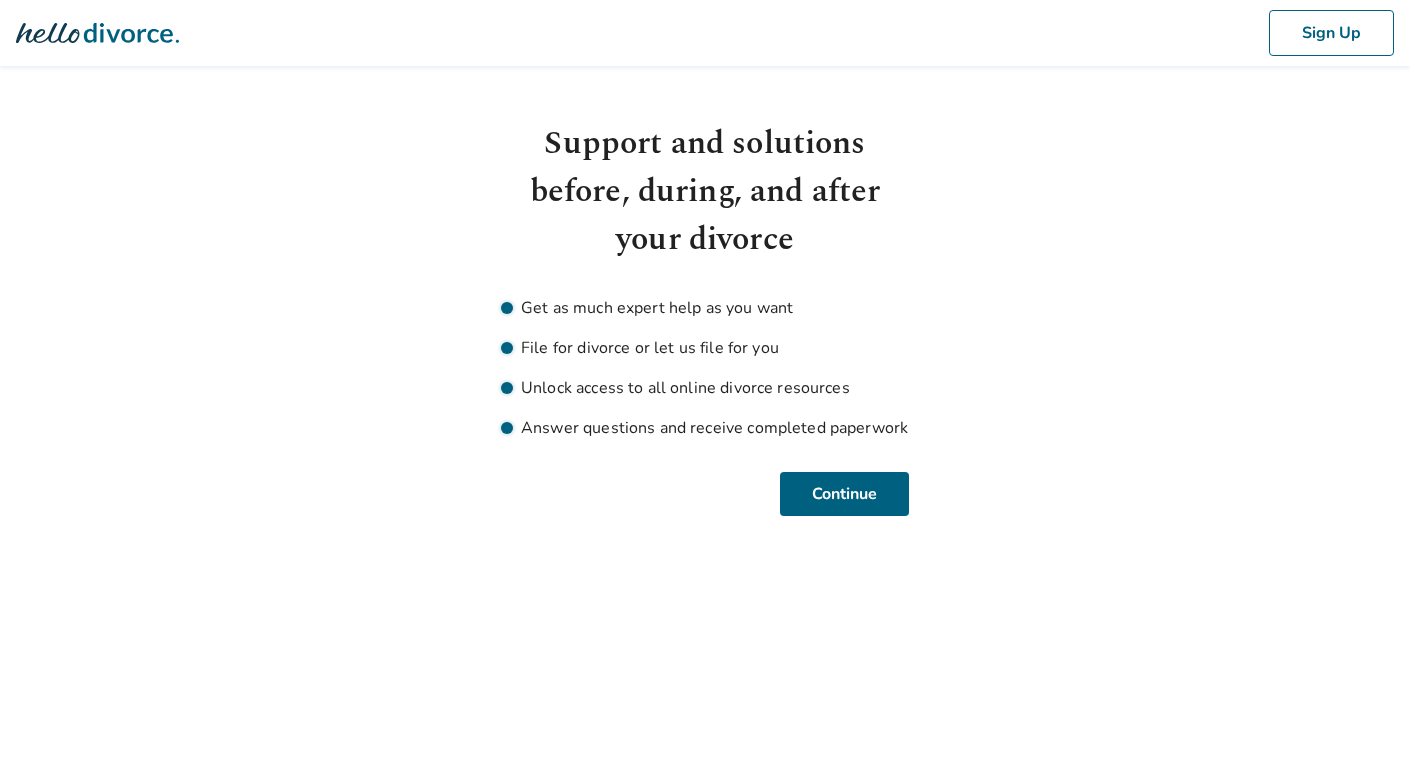 scroll, scrollTop: 0, scrollLeft: 0, axis: both 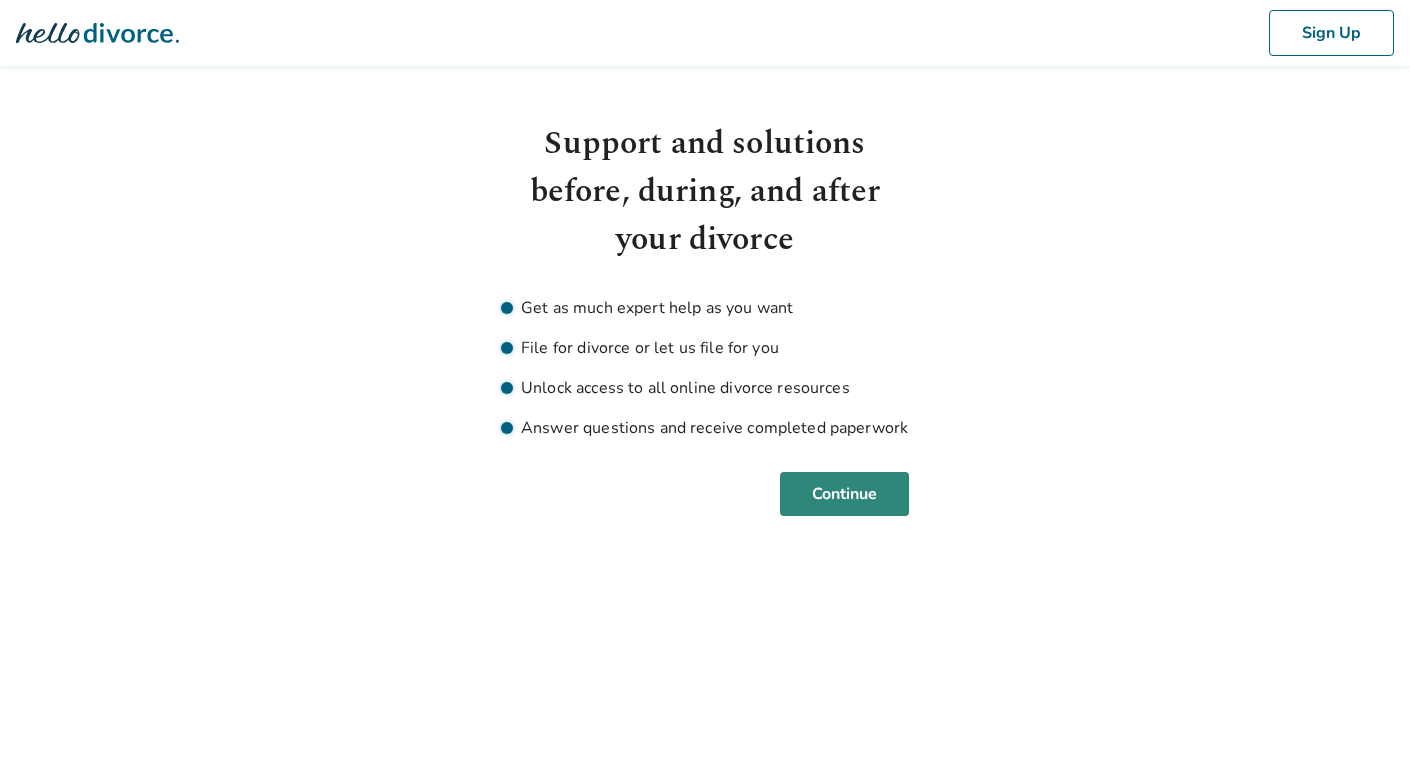 click on "Continue" at bounding box center [844, 494] 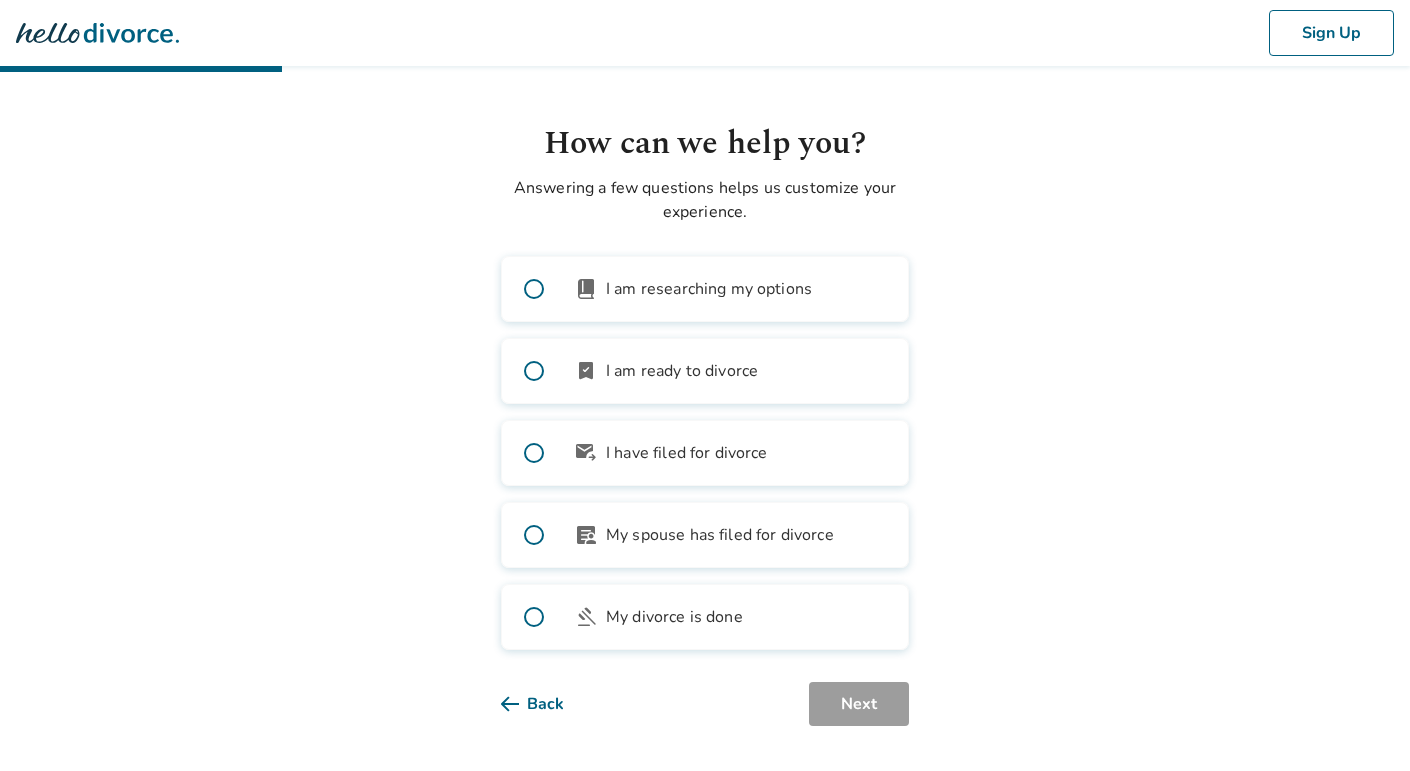 click at bounding box center [534, 289] 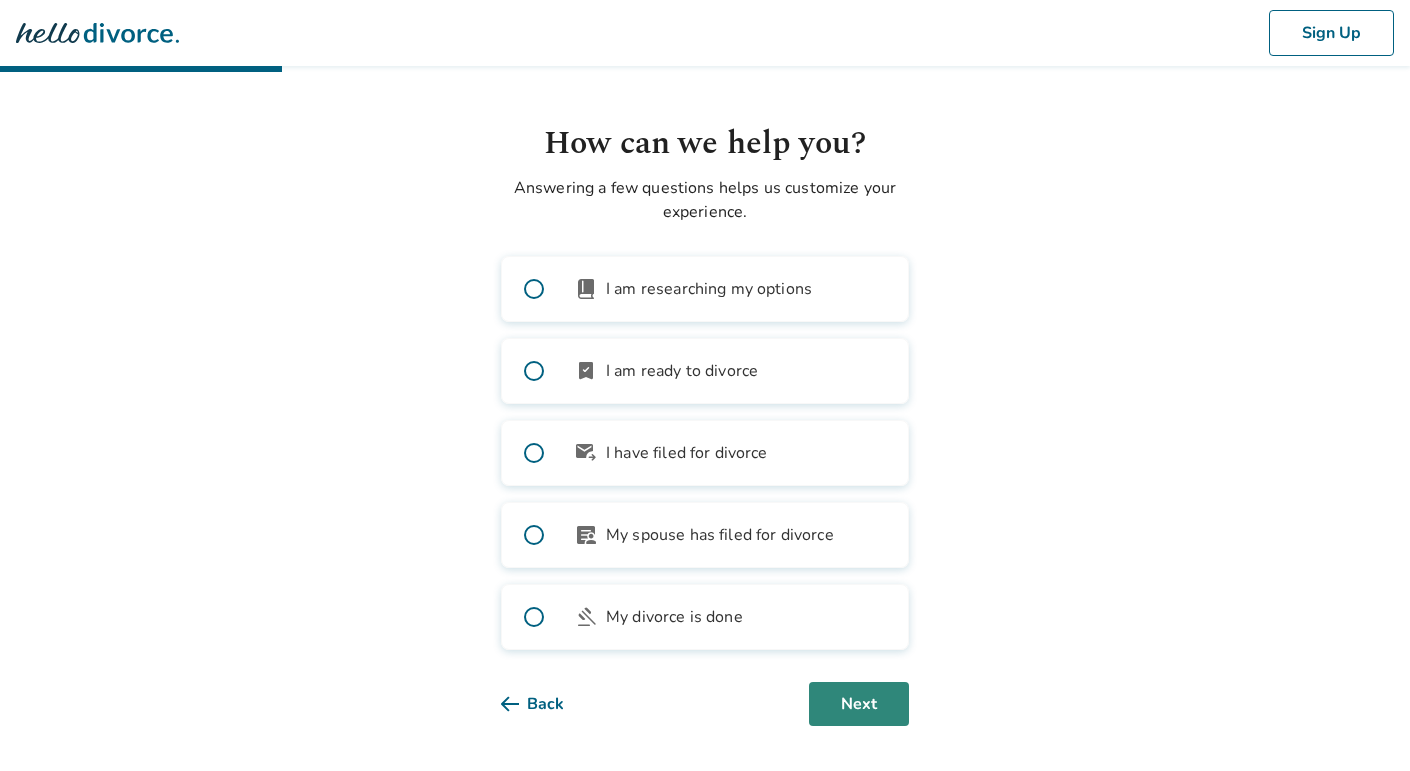 click on "Next" at bounding box center (859, 704) 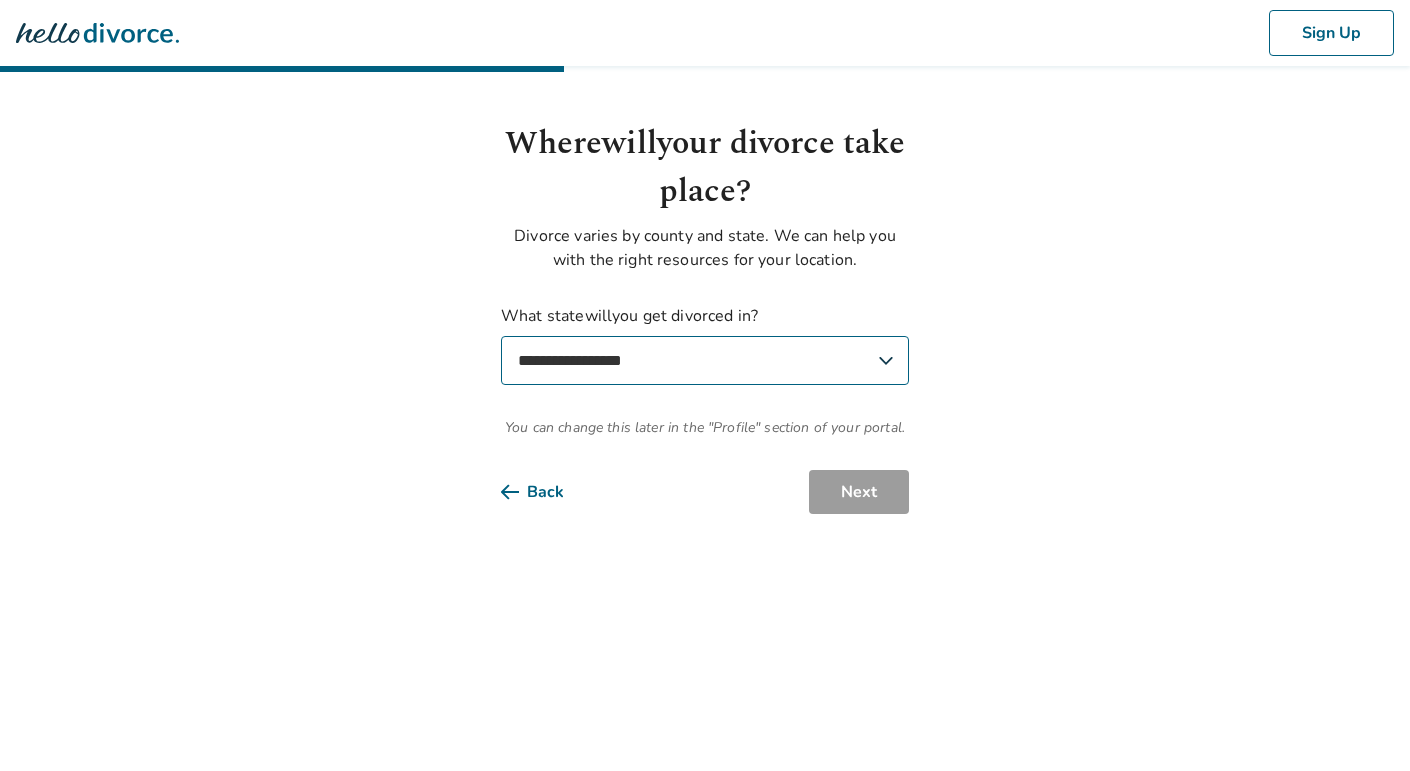 click on "**********" at bounding box center (705, 360) 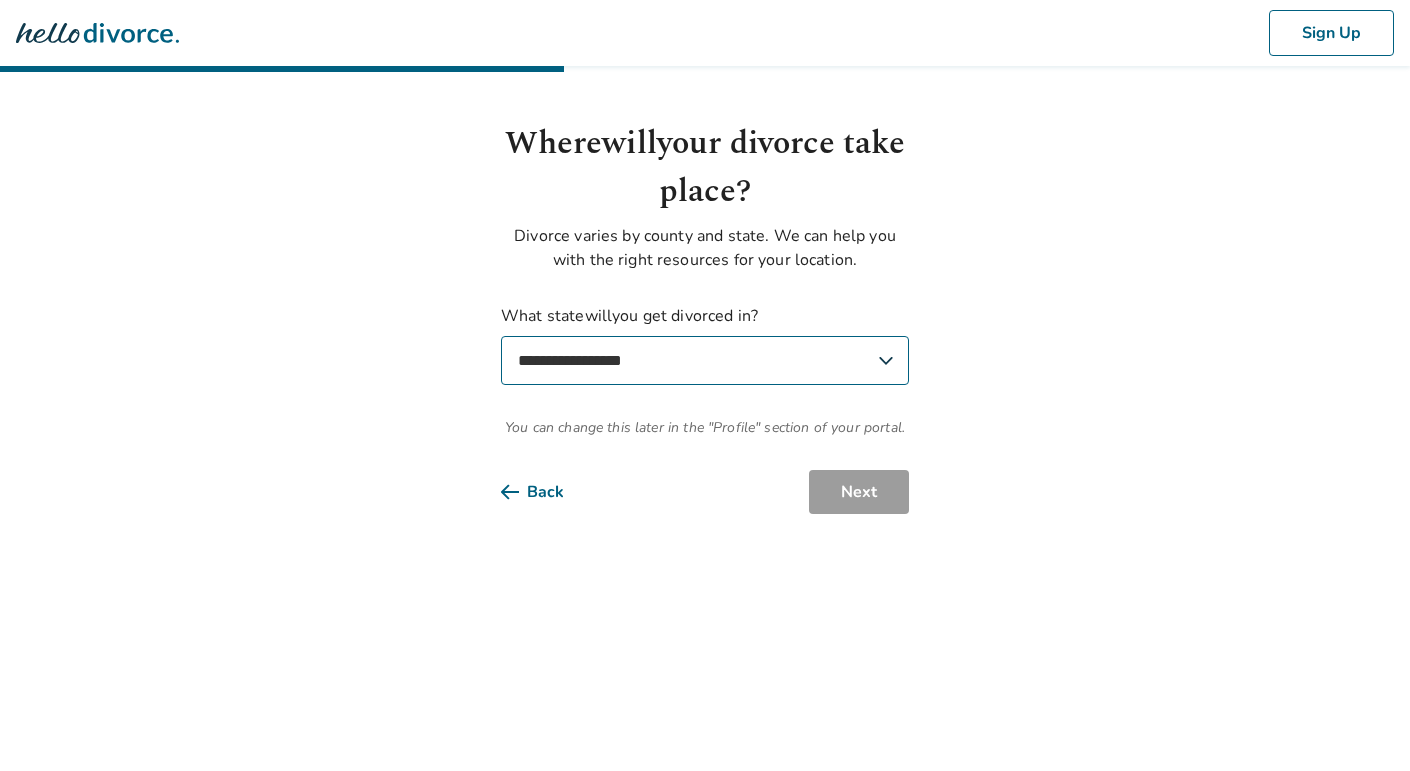 select on "**" 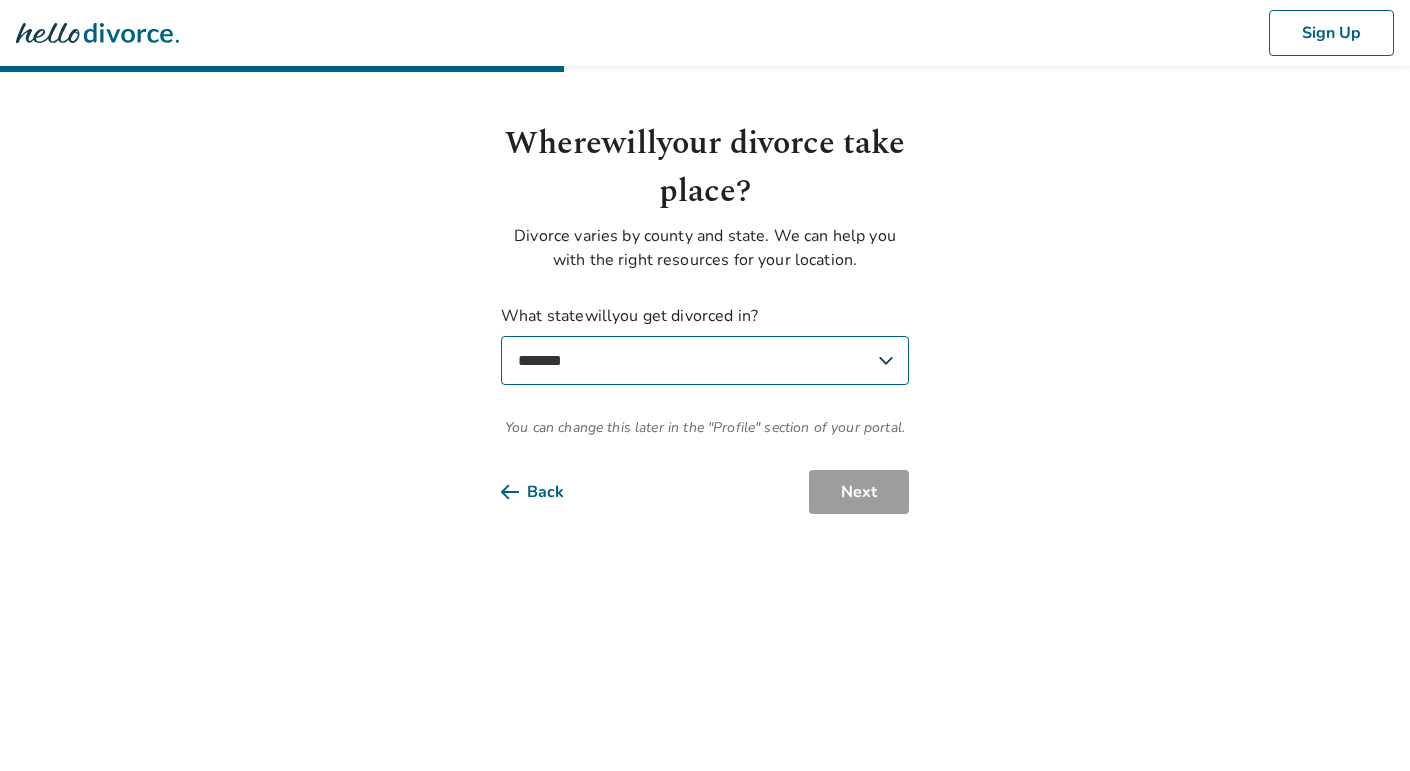 click on "**********" at bounding box center [705, 360] 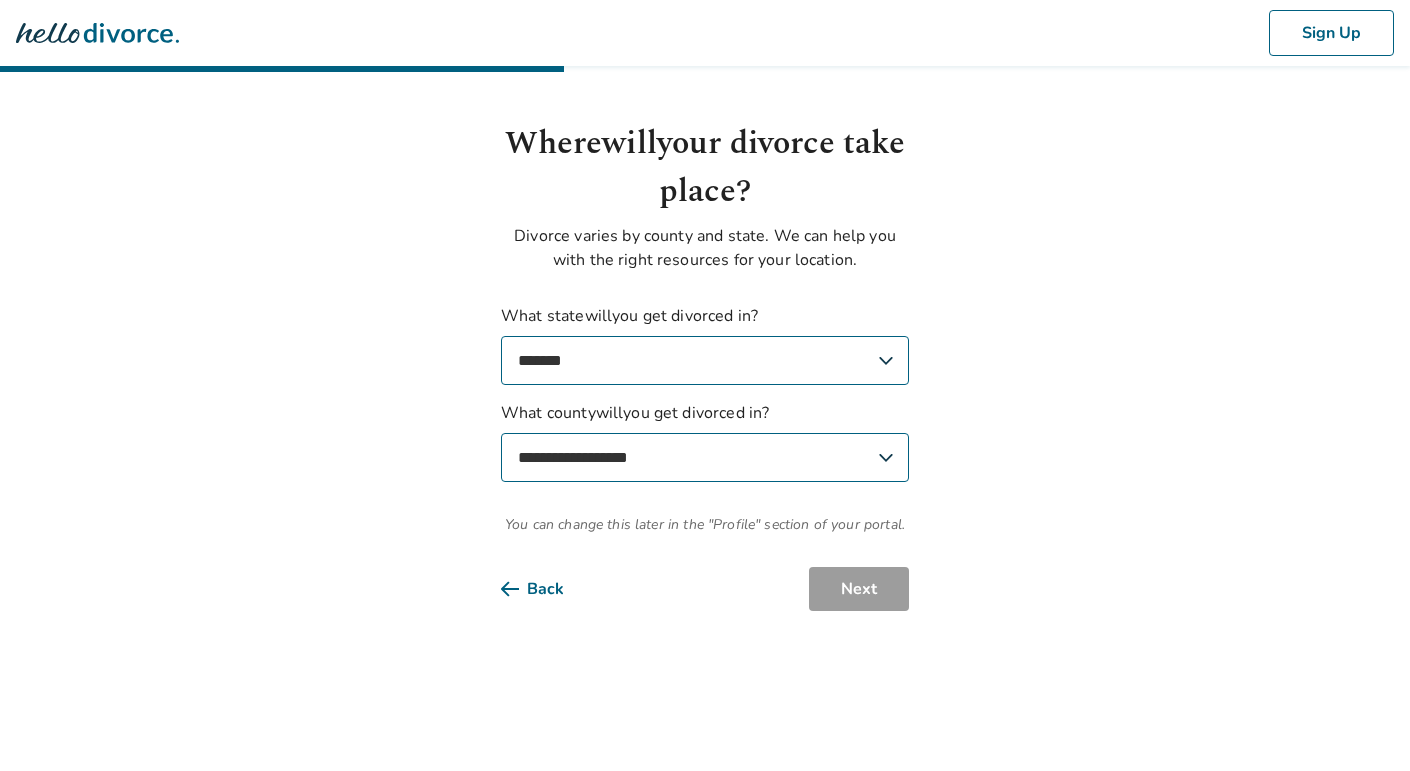 click on "**********" at bounding box center (705, 457) 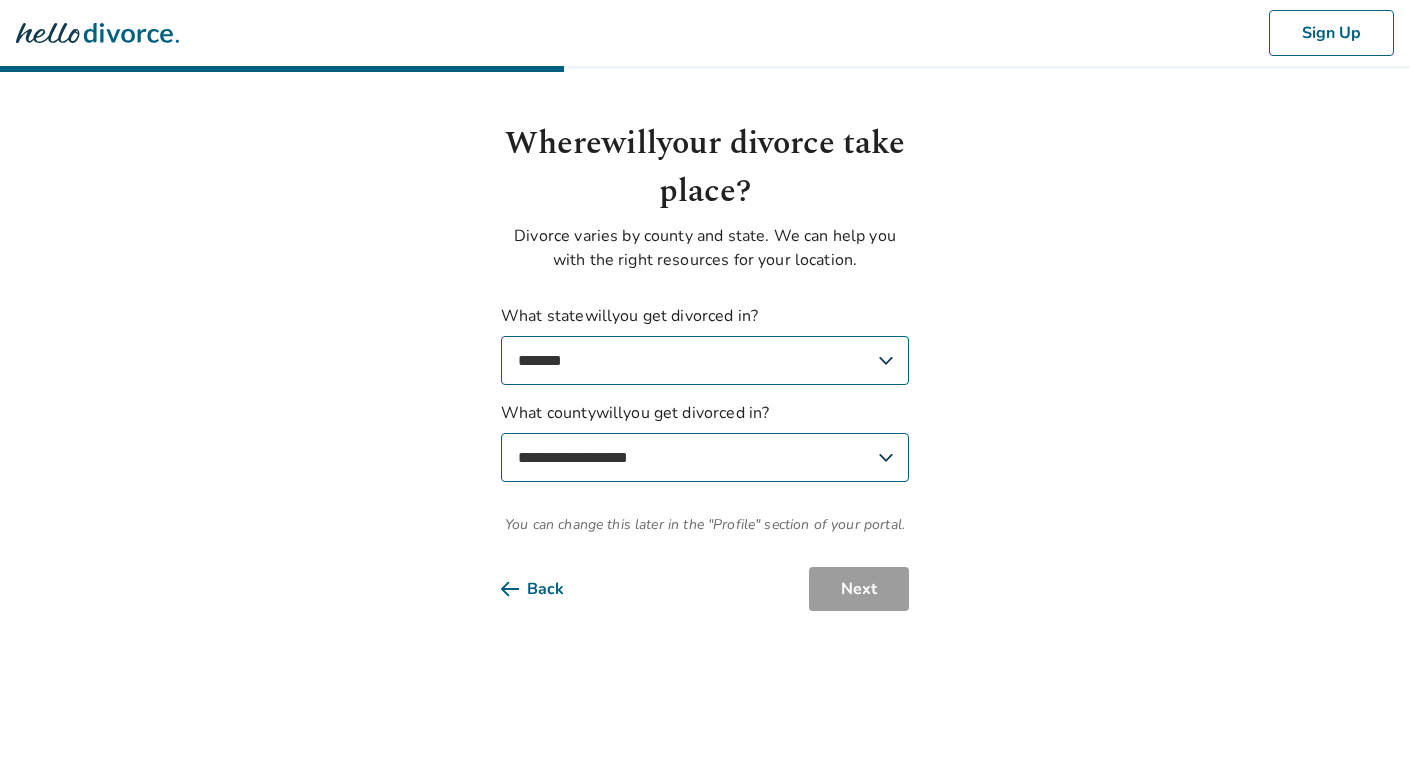 select on "**********" 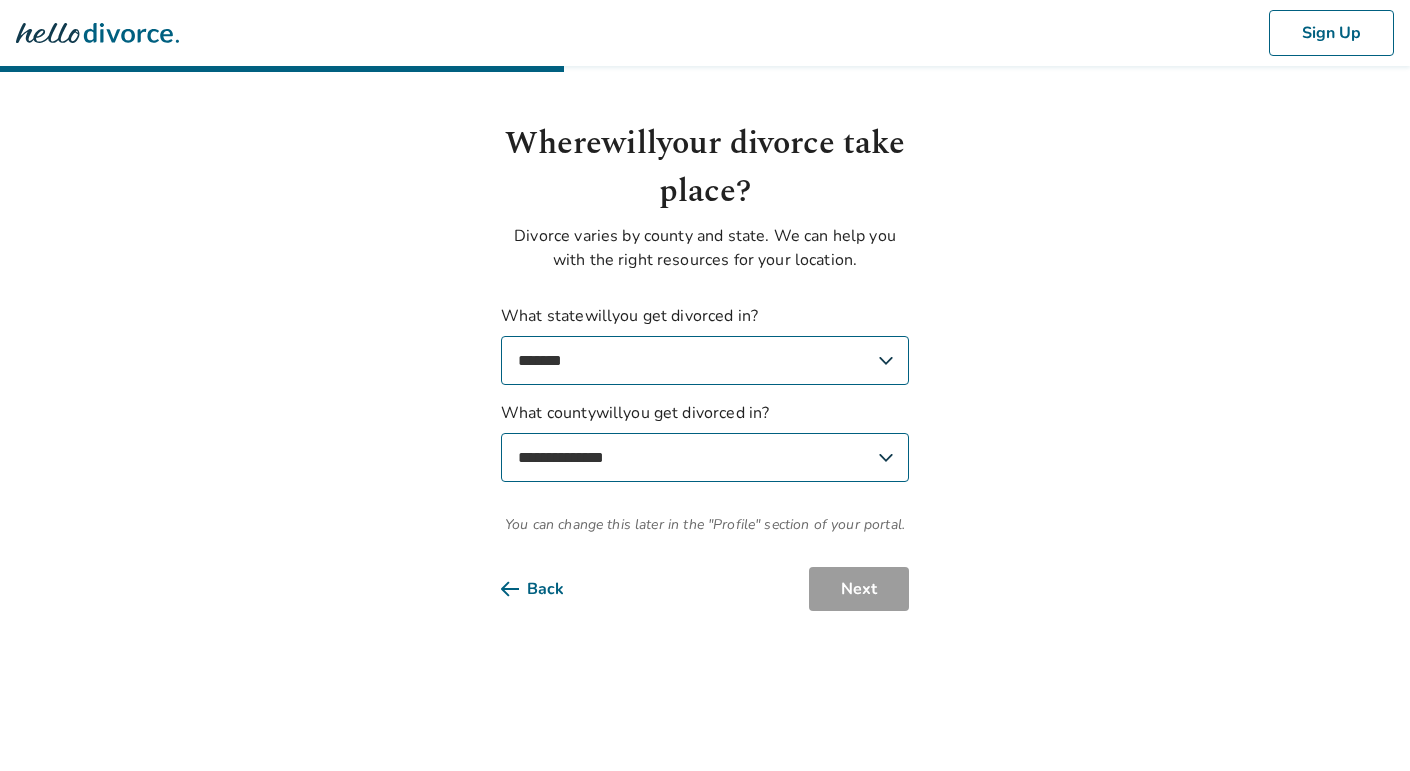 click on "**********" at bounding box center [705, 457] 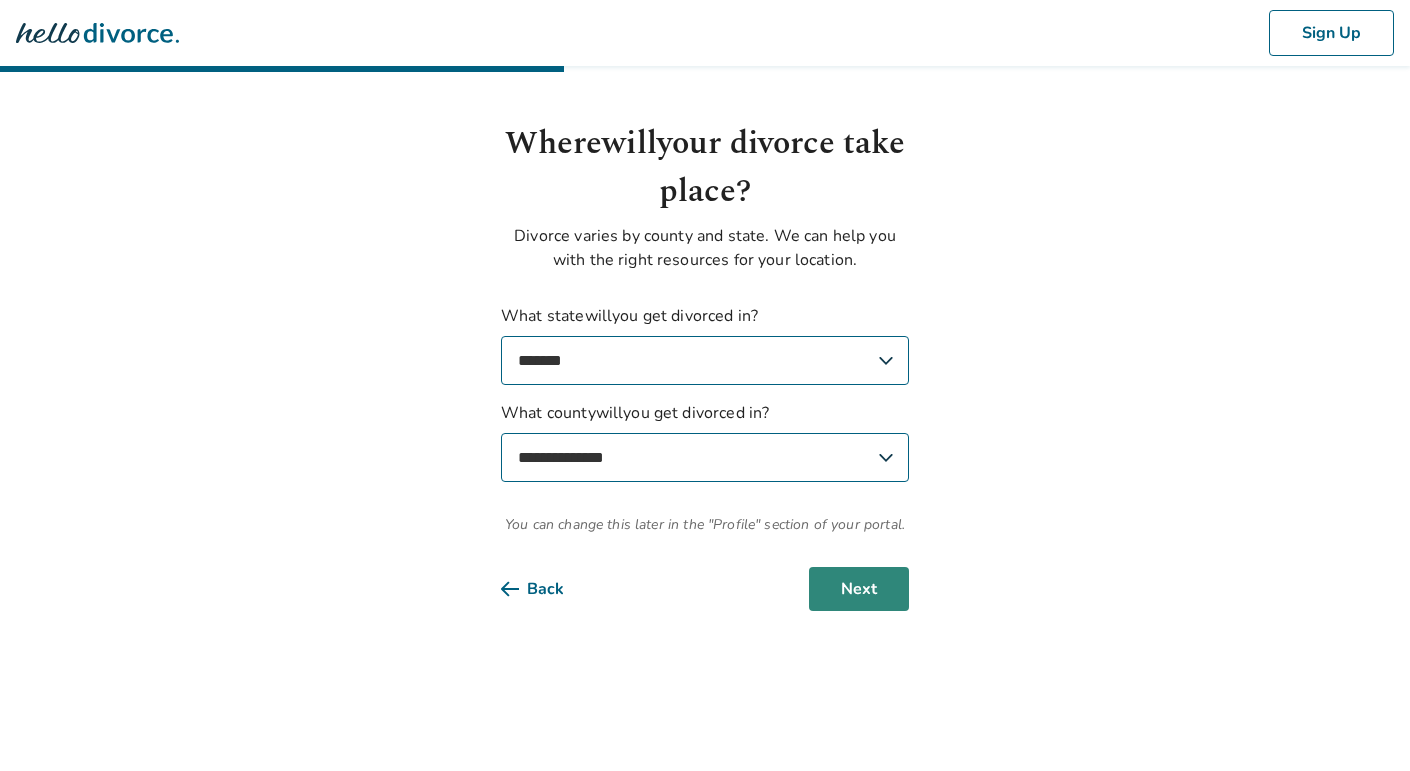 click on "Next" at bounding box center [859, 589] 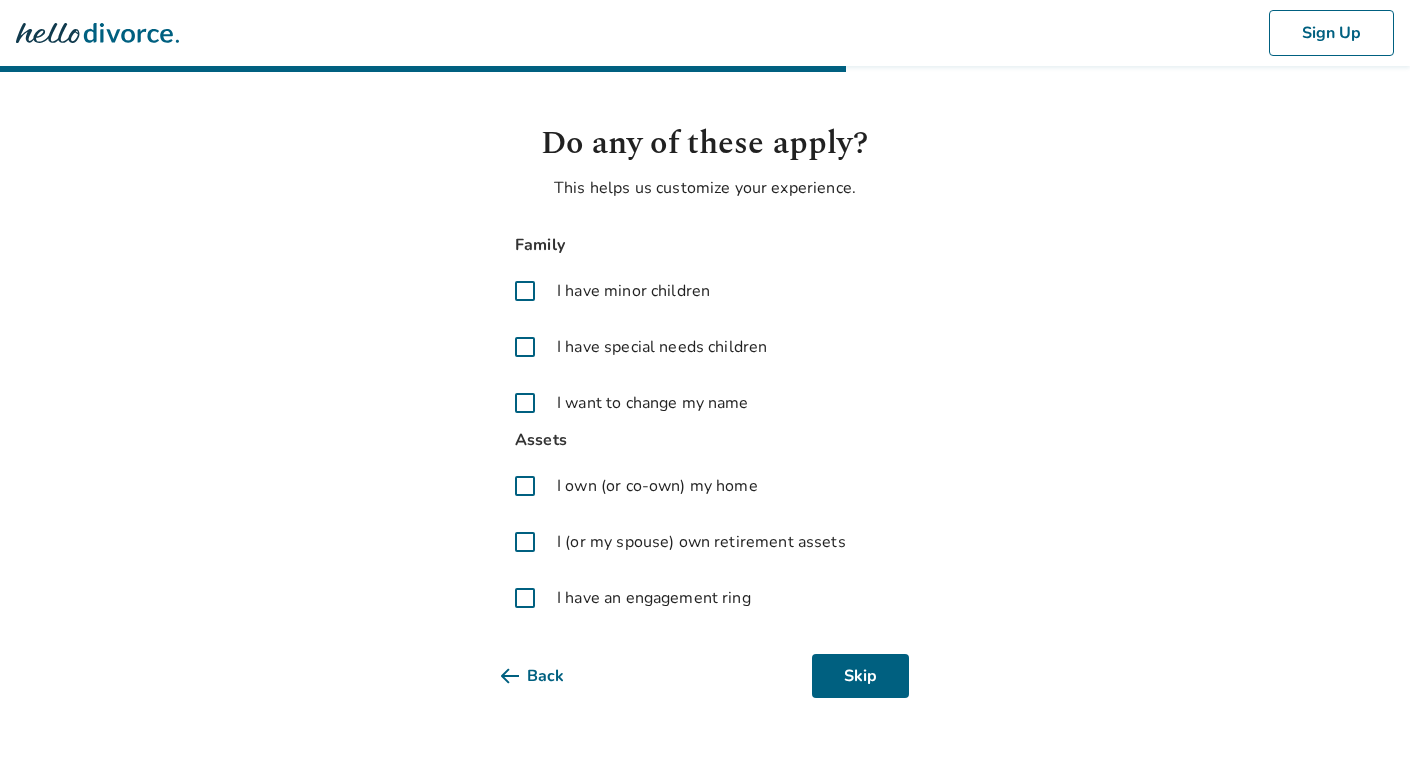 click at bounding box center (525, 291) 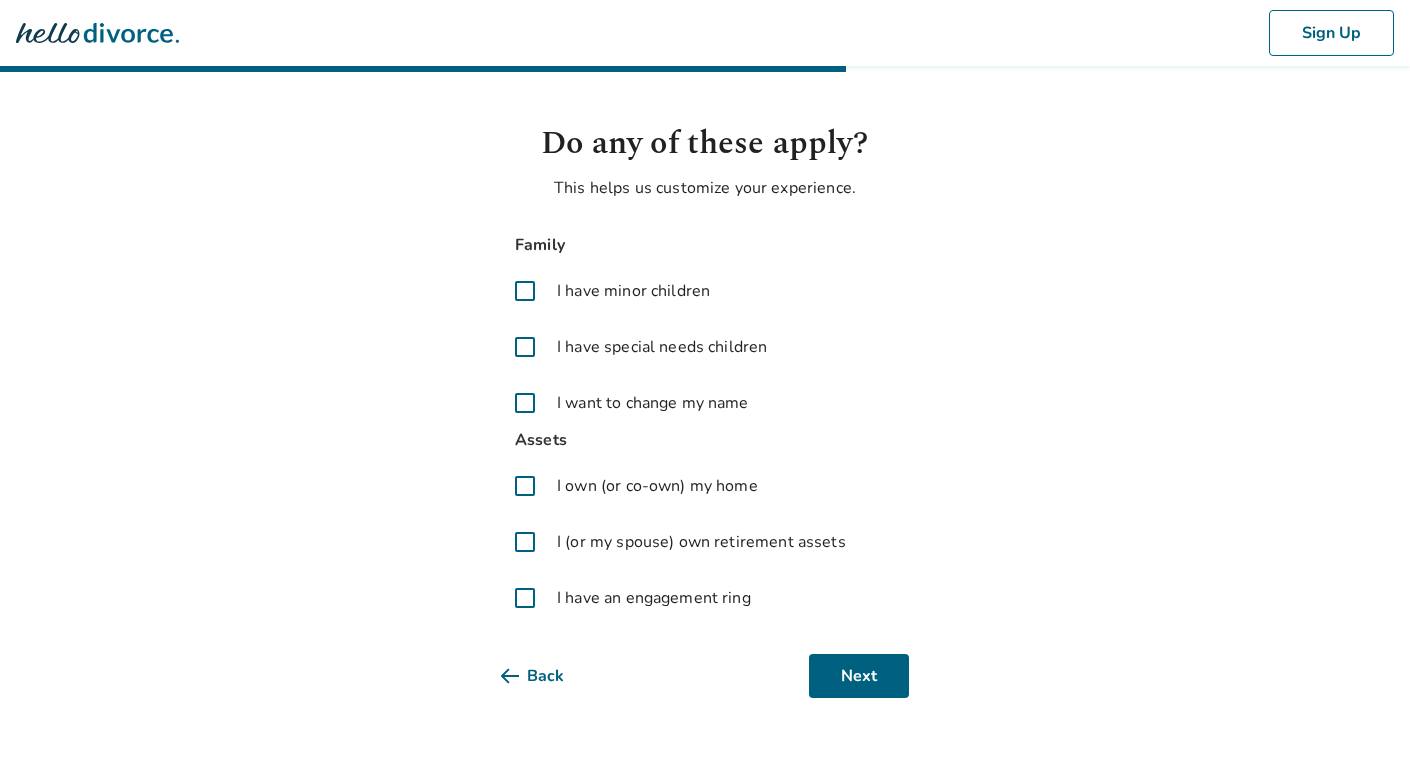 click at bounding box center [525, 347] 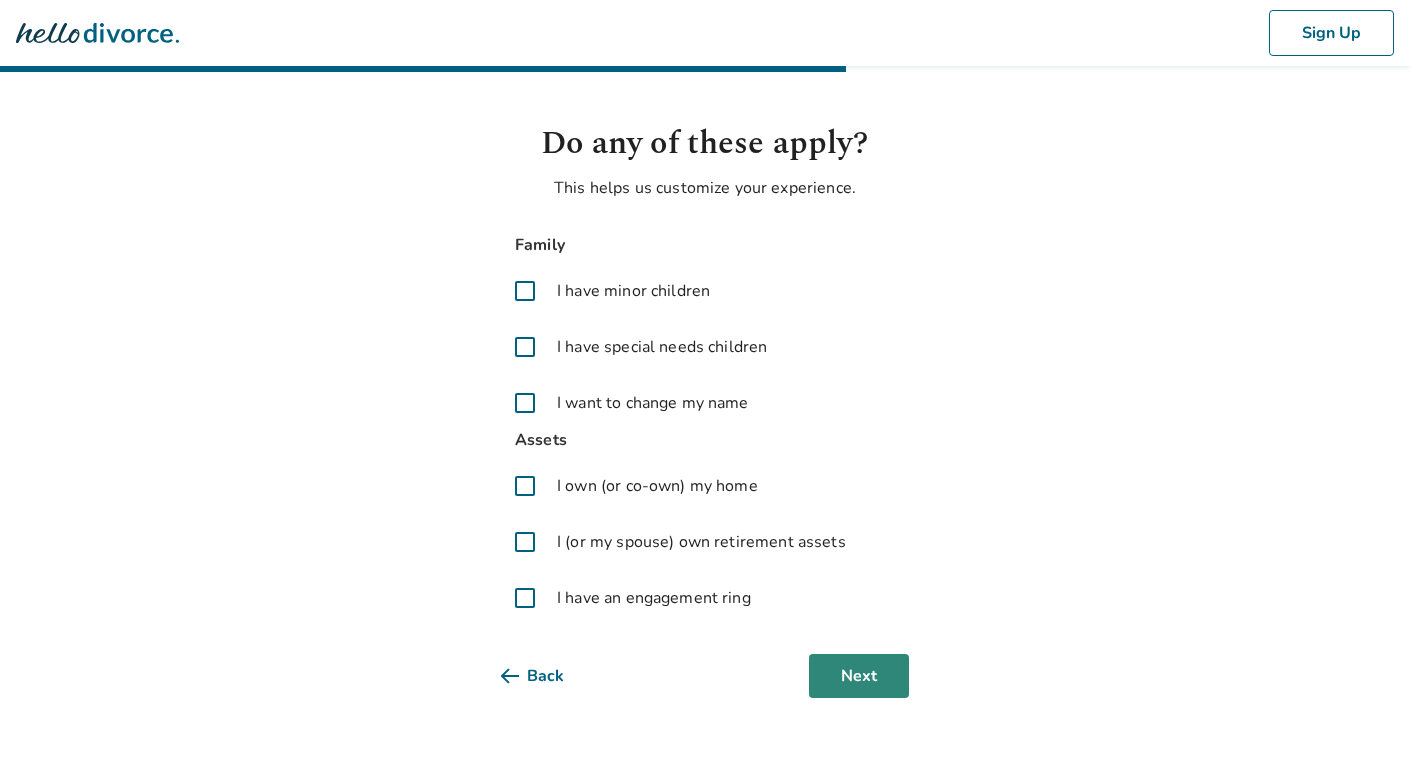 click on "Next" at bounding box center [859, 676] 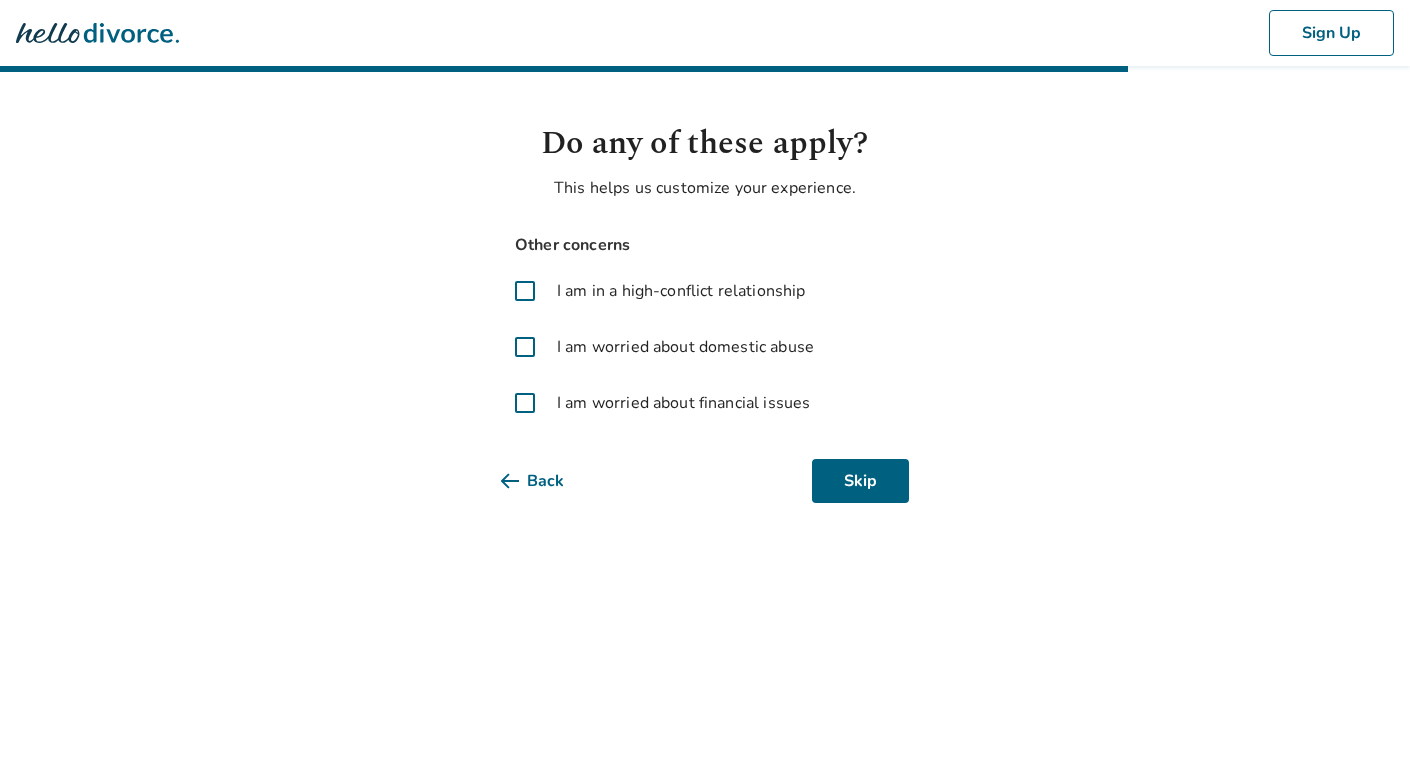 click at bounding box center (525, 403) 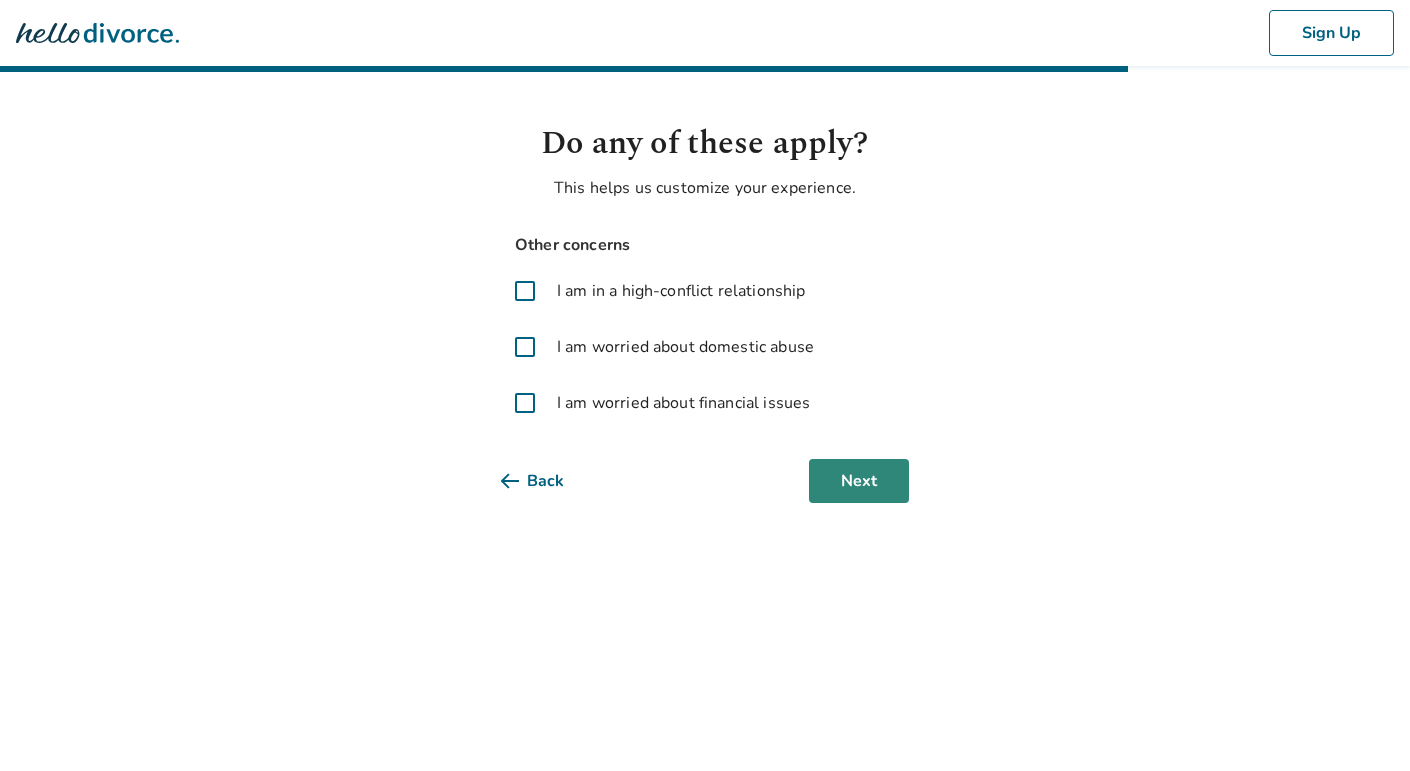 click on "Next" at bounding box center (859, 481) 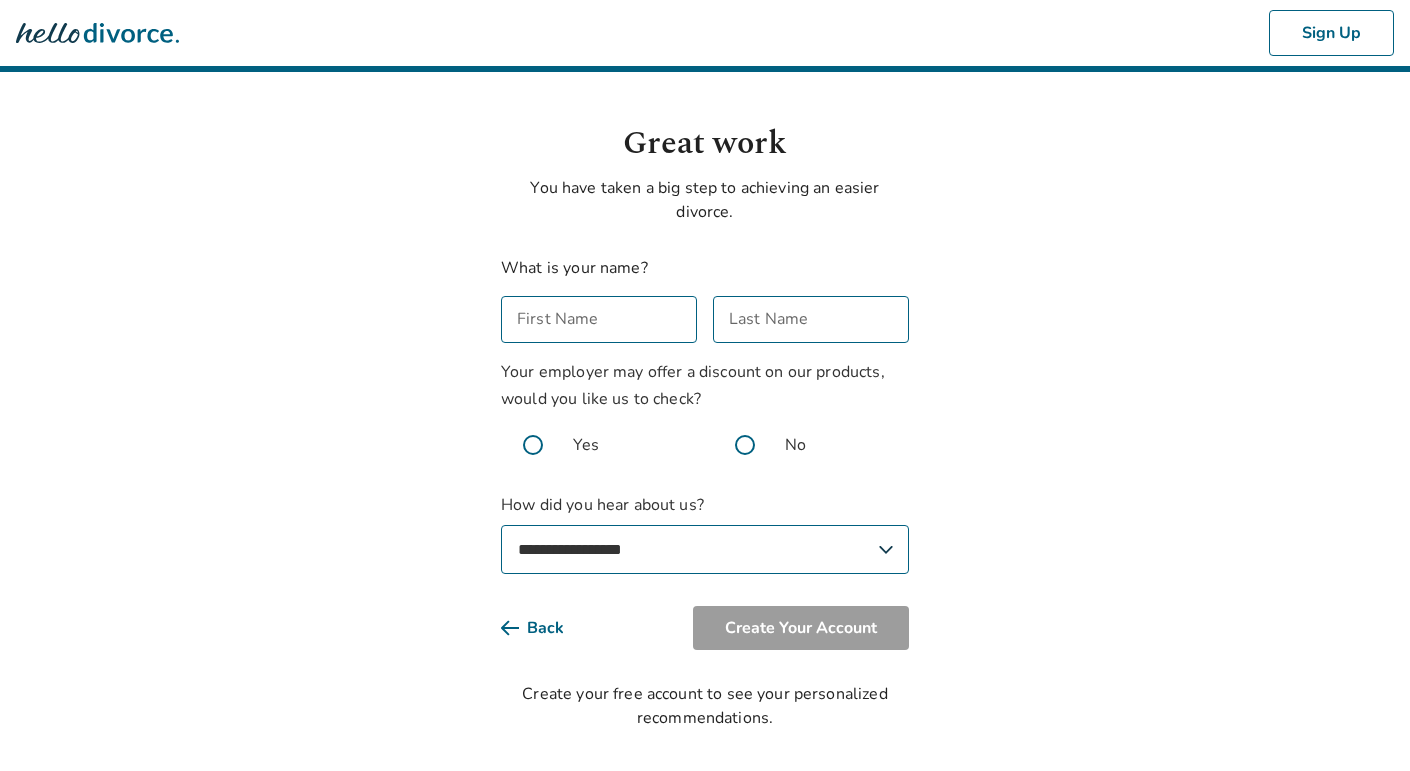 click on "First Name" at bounding box center [599, 319] 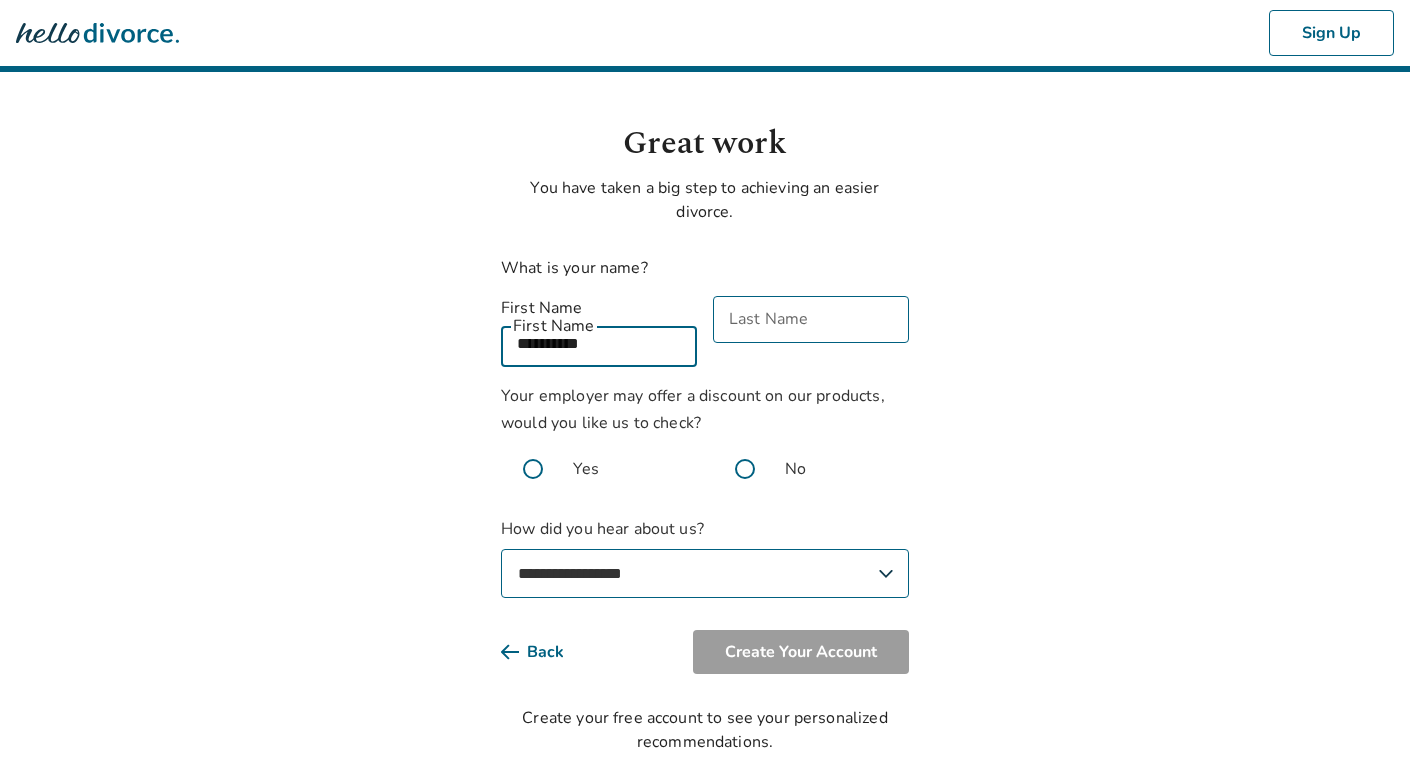 type on "**********" 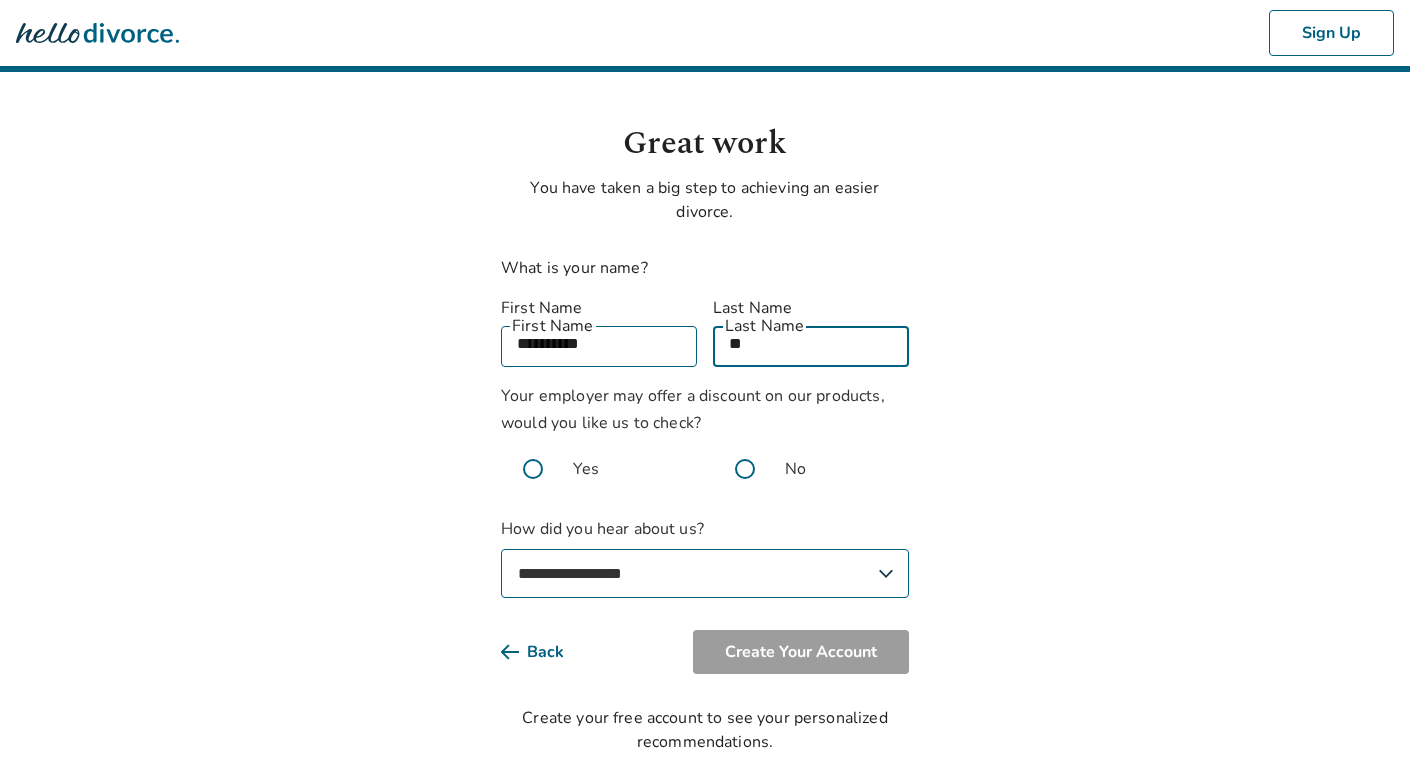 type on "*" 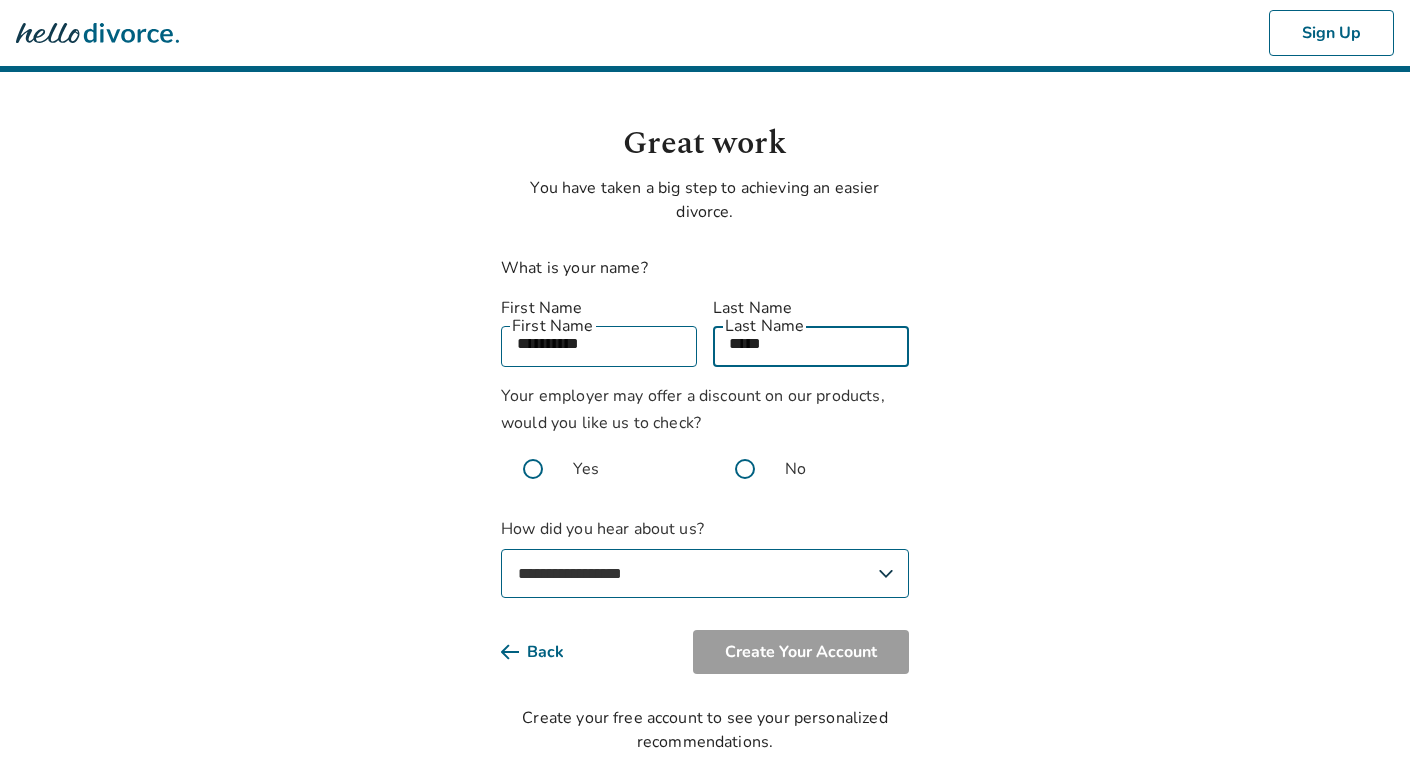 type on "*****" 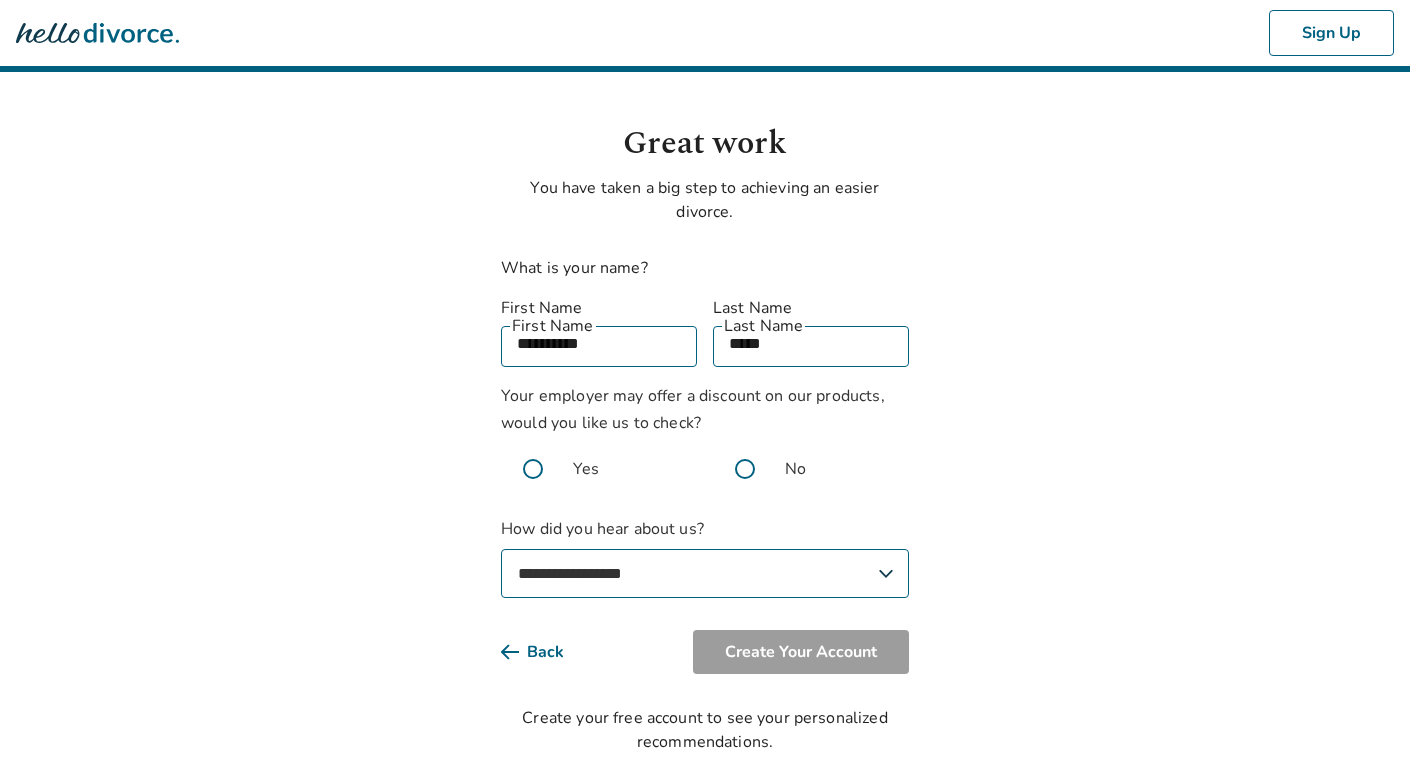 click on "**********" at bounding box center (705, 573) 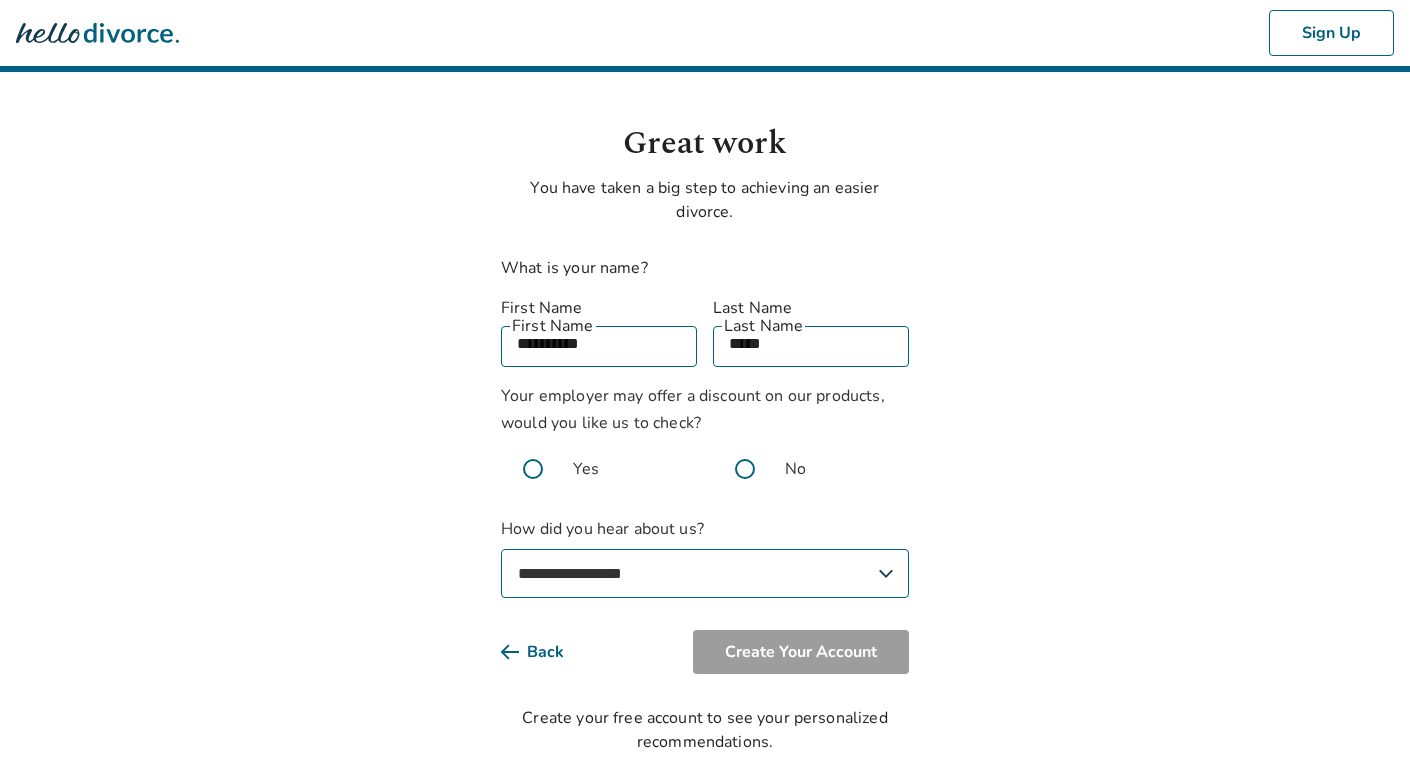 select on "**********" 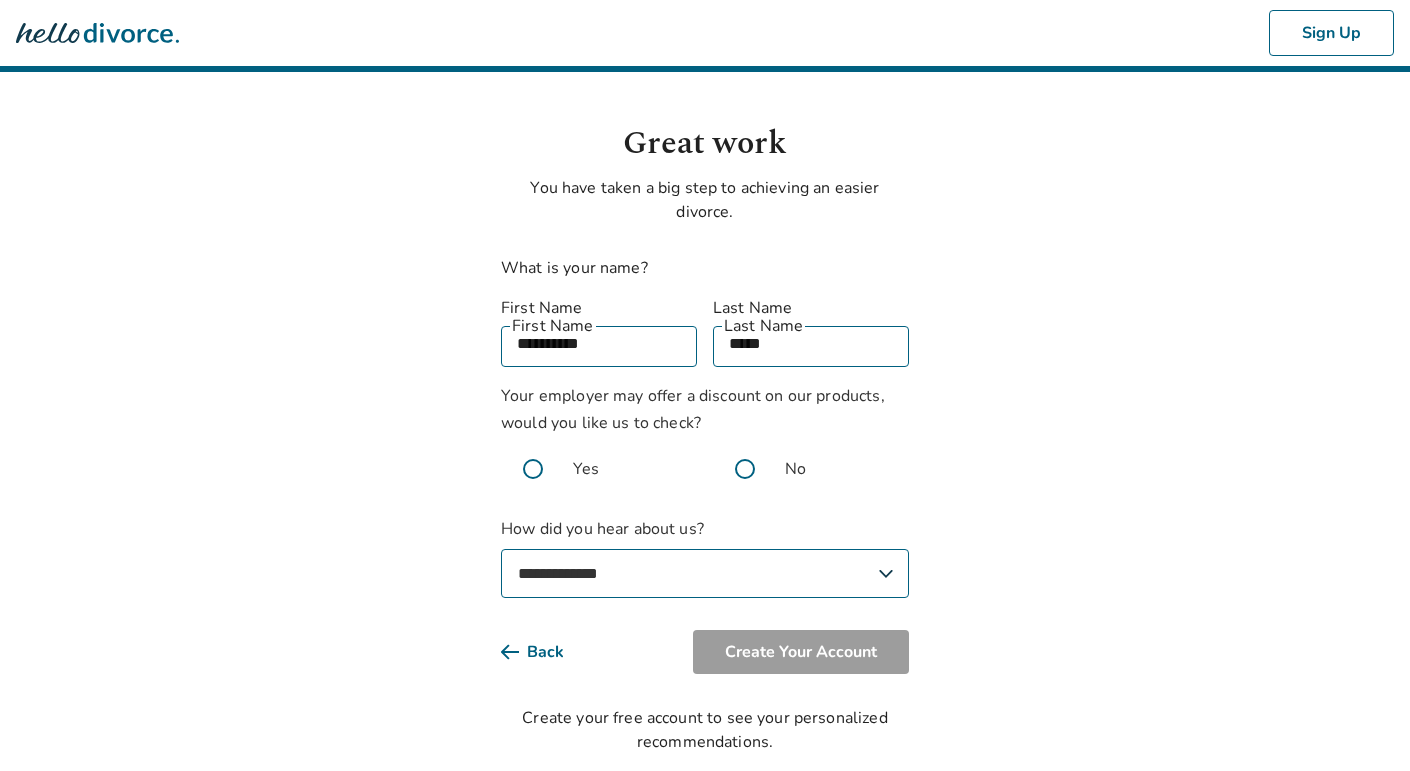 click on "**********" at bounding box center [705, 573] 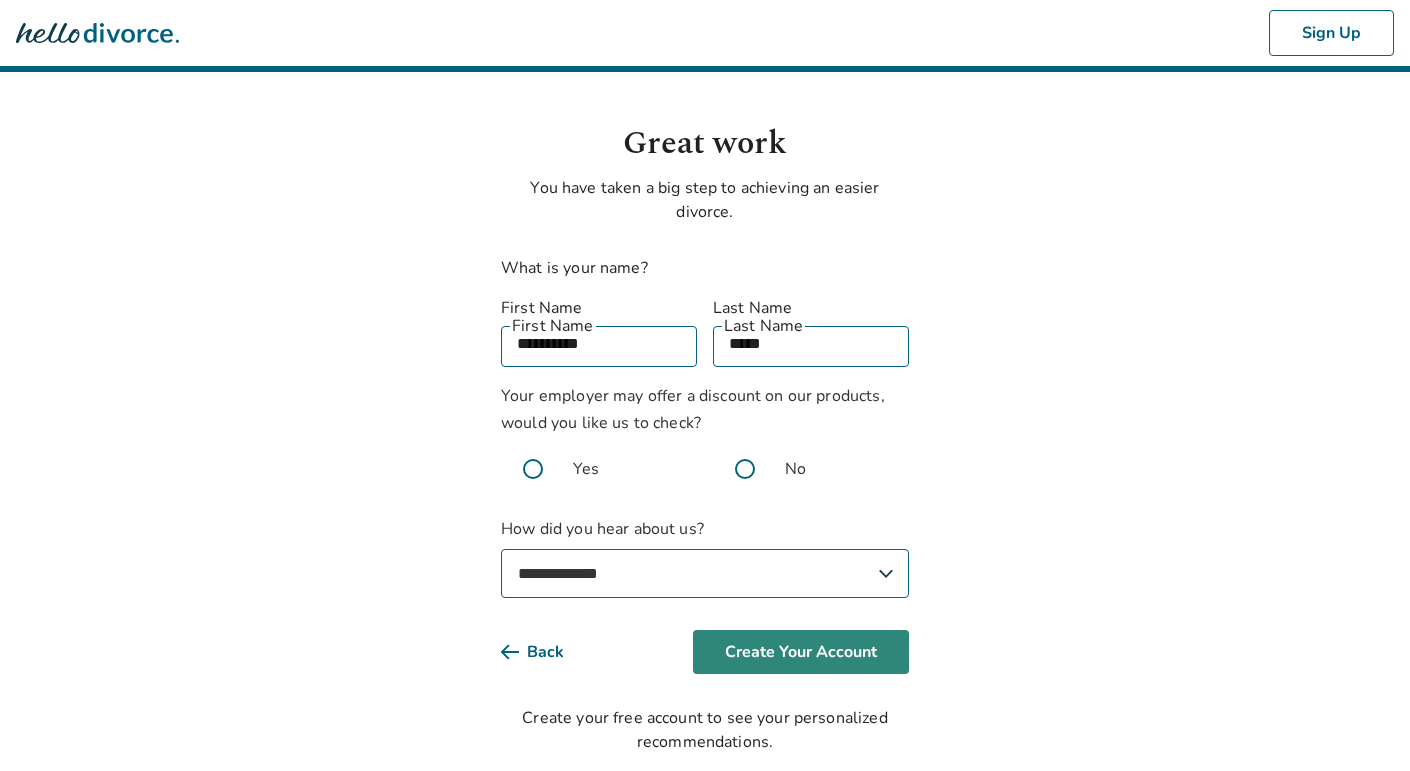 click on "Create Your Account" at bounding box center (801, 652) 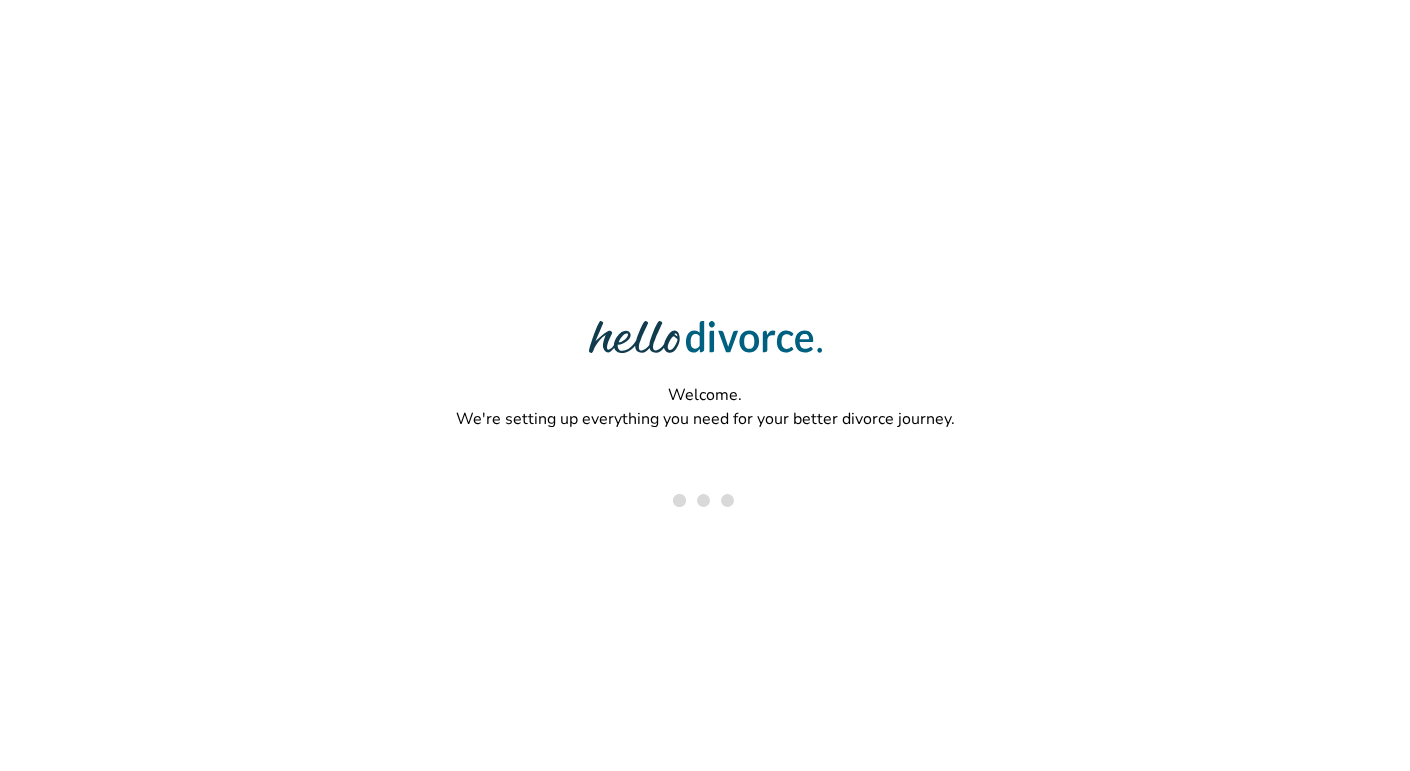 scroll, scrollTop: 0, scrollLeft: 0, axis: both 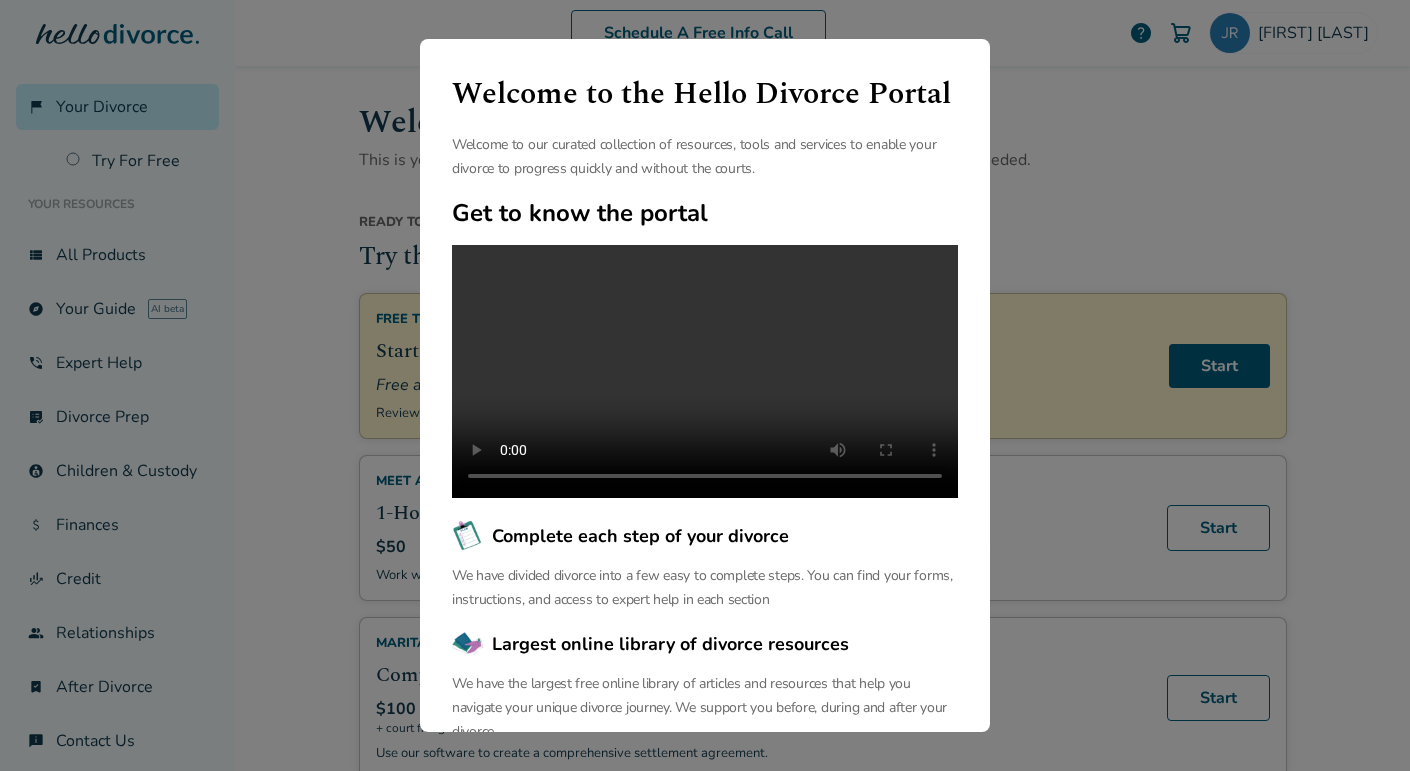 click on "Welcome to the Hello Divorce Portal Welcome to our curated collection of resources, tools and services to enable your divorce to progress quickly and without the courts. Get to know the portal Complete each step of your divorce We have divided divorce into a few easy to complete steps. You can find your forms, instructions, and access to expert help in each section Largest online library of divorce resources We have the largest free online library of articles and resources that help you navigate your unique divorce journey. We support you before, during and after your divorce. Continue" at bounding box center [705, 385] 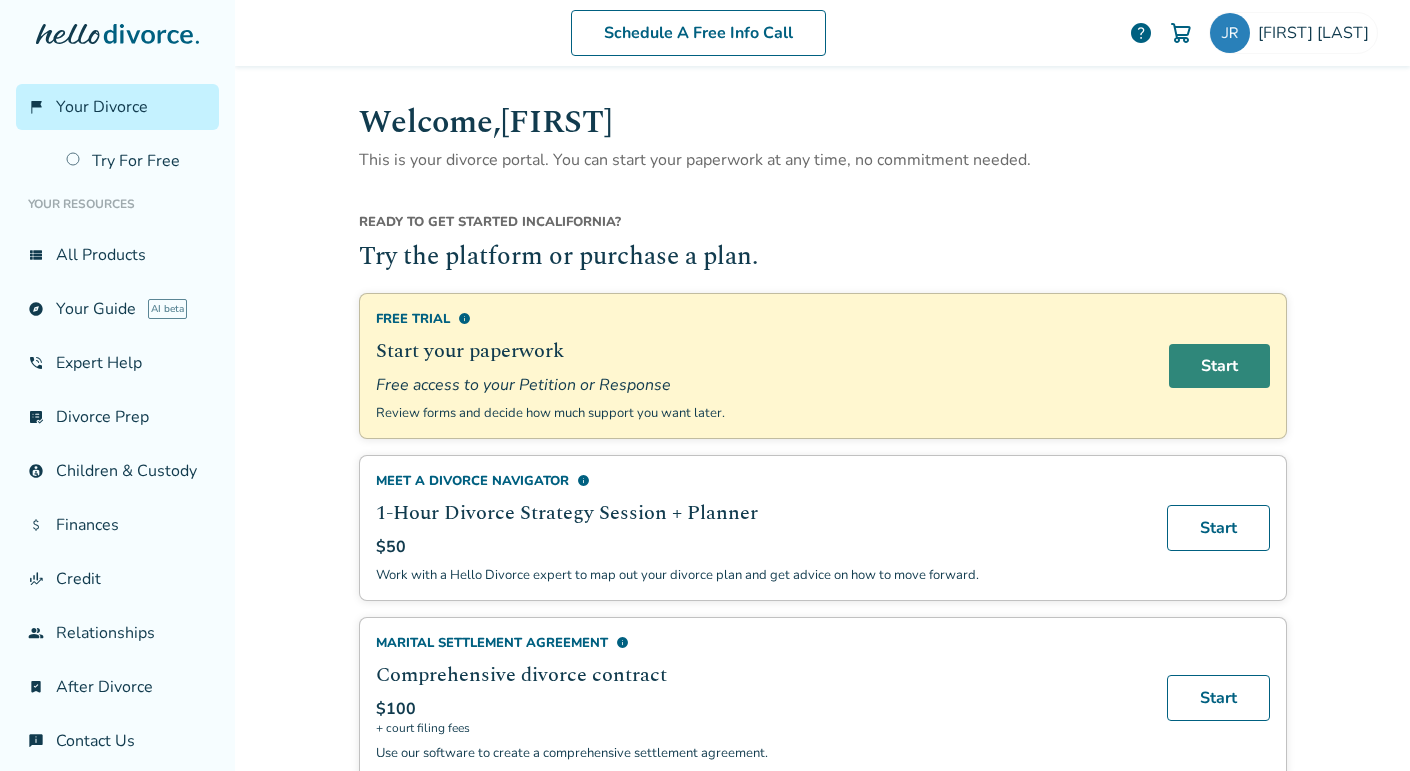 click on "Start" at bounding box center [1219, 366] 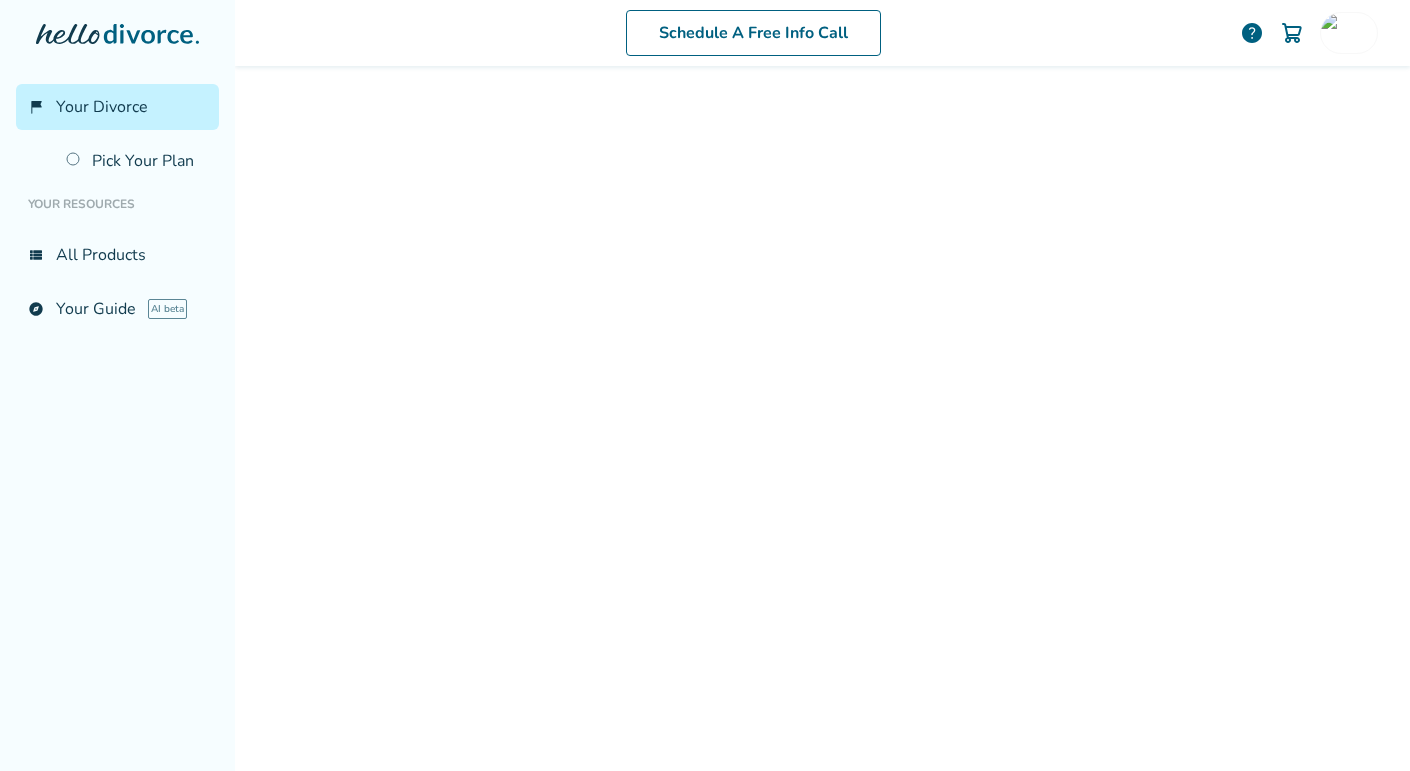 scroll, scrollTop: 0, scrollLeft: 0, axis: both 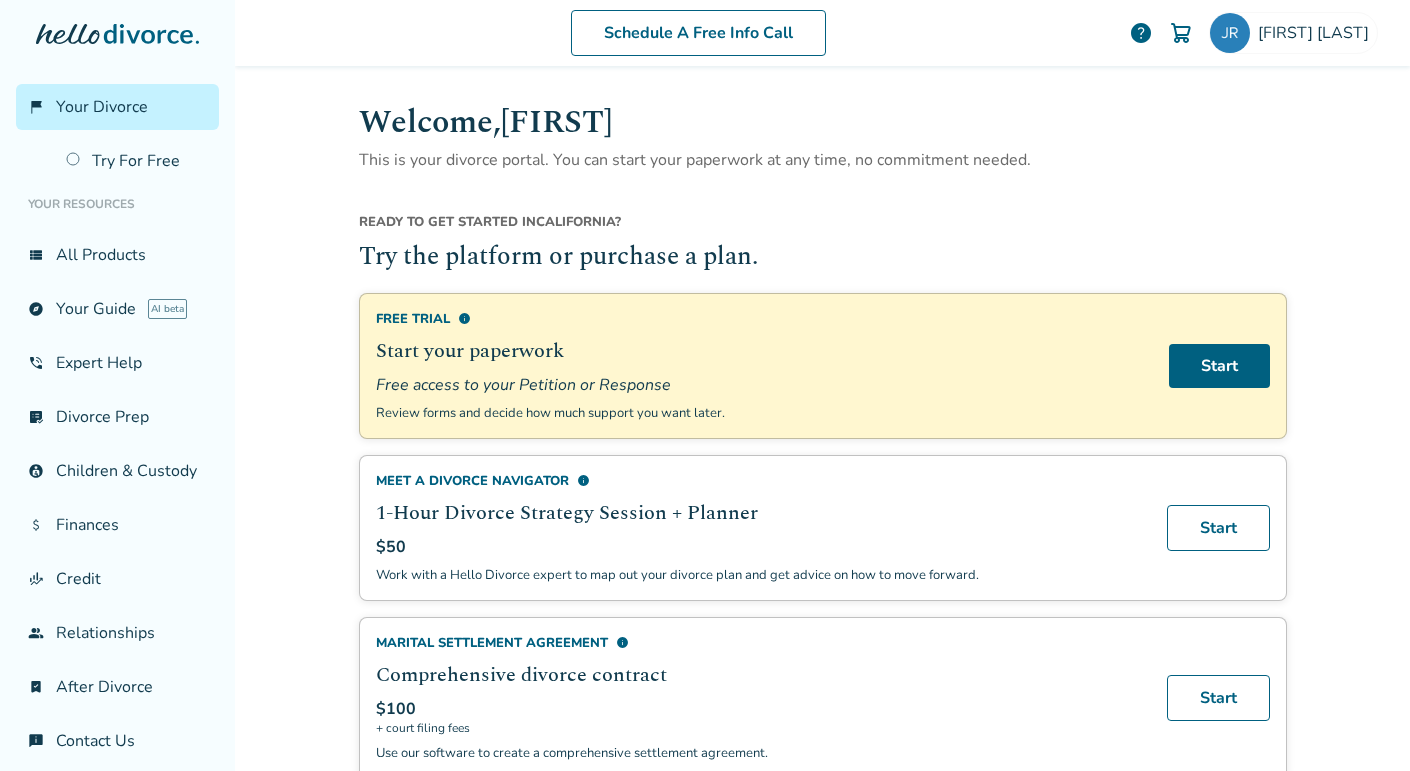 click on "Welcome,  Jacqueline This is your divorce portal. You can start your paperwork at any time, no commitment needed. Ready to get started in  California ? Try the platform or purchase a plan. Free Trial info Start your paperwork Free access to your Petition or Response Review forms and decide how much support you want later. Start Meet a divorce navigator info 1-Hour Divorce Strategy Session + Planner $50 Work with a Hello Divorce expert to map out your divorce plan and get advice on how to move forward. Start Marital Settlement Agreement info Comprehensive divorce contract $100 + court filing fees Use our software to create a comprehensive settlement agreement. Start What to Expect radio_button_unchecked Researching and preparing for your divorce, or already have an attorney? Use our checklists, strategize with a Divorce Navigator, or work with our experts to ease the stress. Get Started radio_button_unchecked Need to start your divorce paperwork or respond to papers that were served to you? Get Started info" at bounding box center (823, 1068) 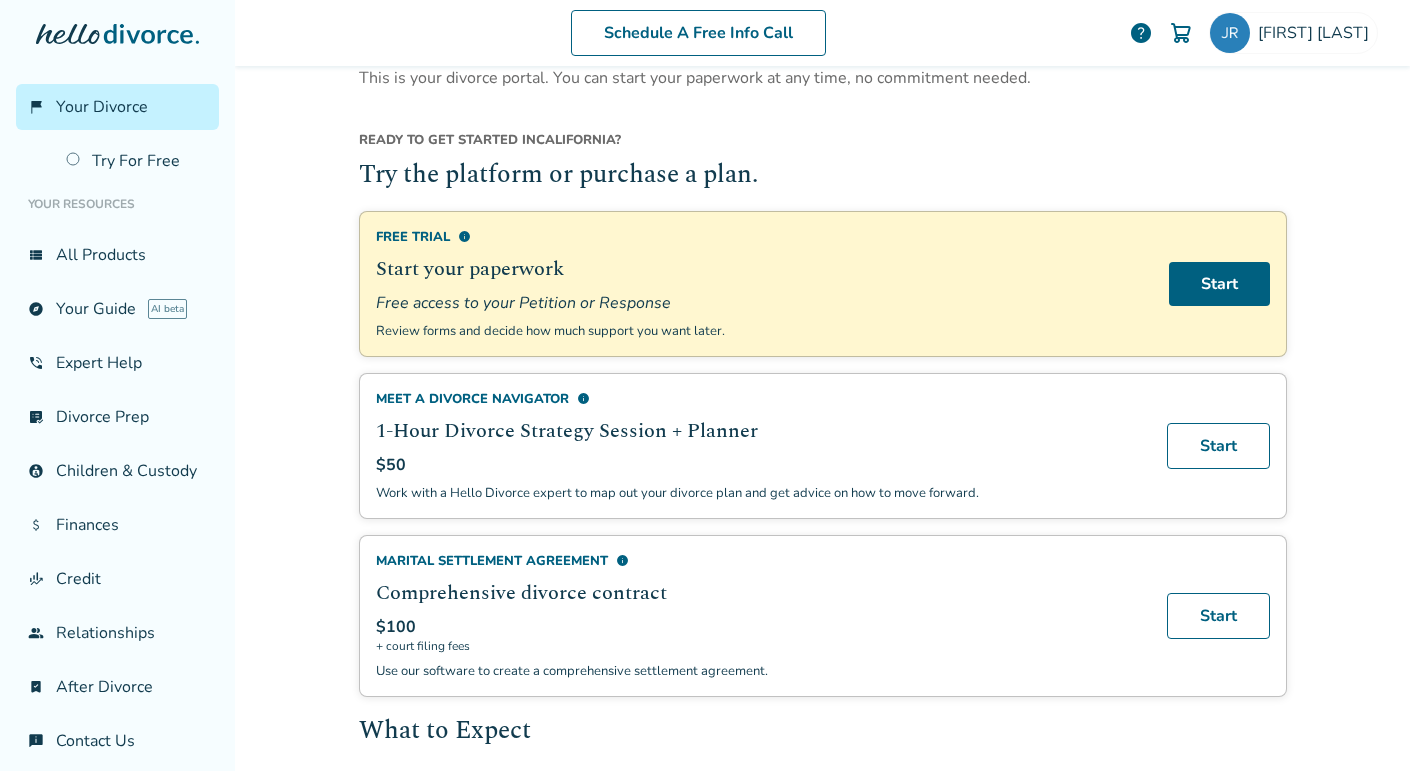 scroll, scrollTop: 80, scrollLeft: 0, axis: vertical 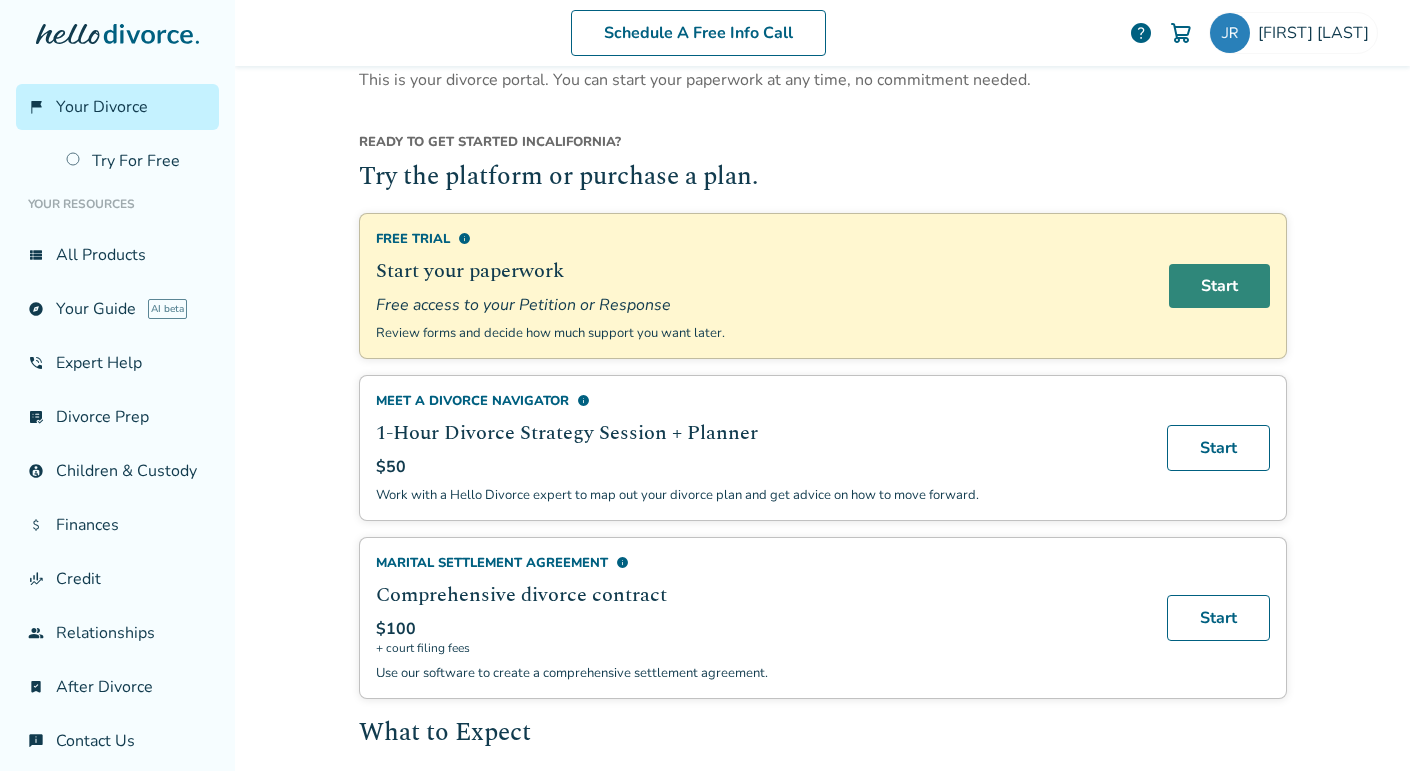 click on "Start" at bounding box center (1219, 286) 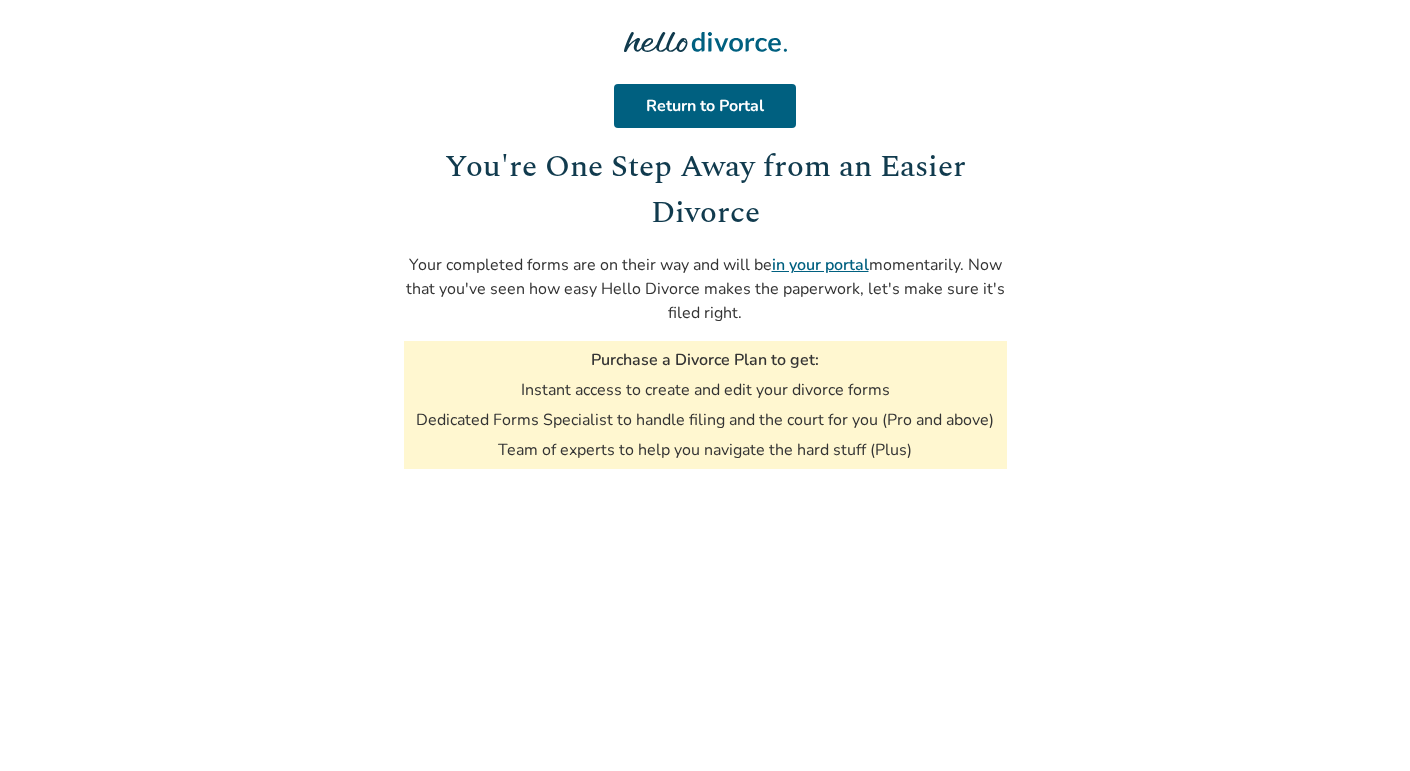 scroll, scrollTop: 0, scrollLeft: 0, axis: both 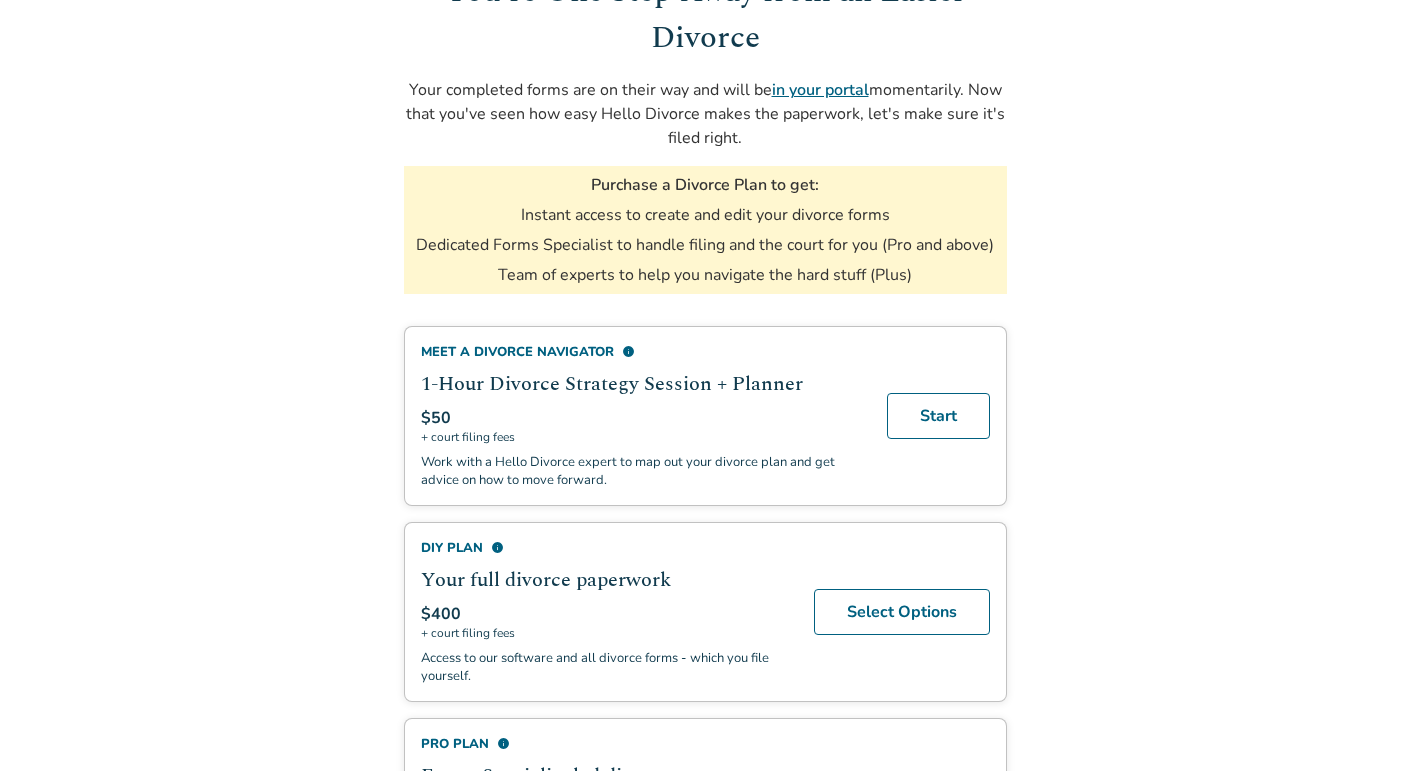 click on "in your portal" at bounding box center (820, 90) 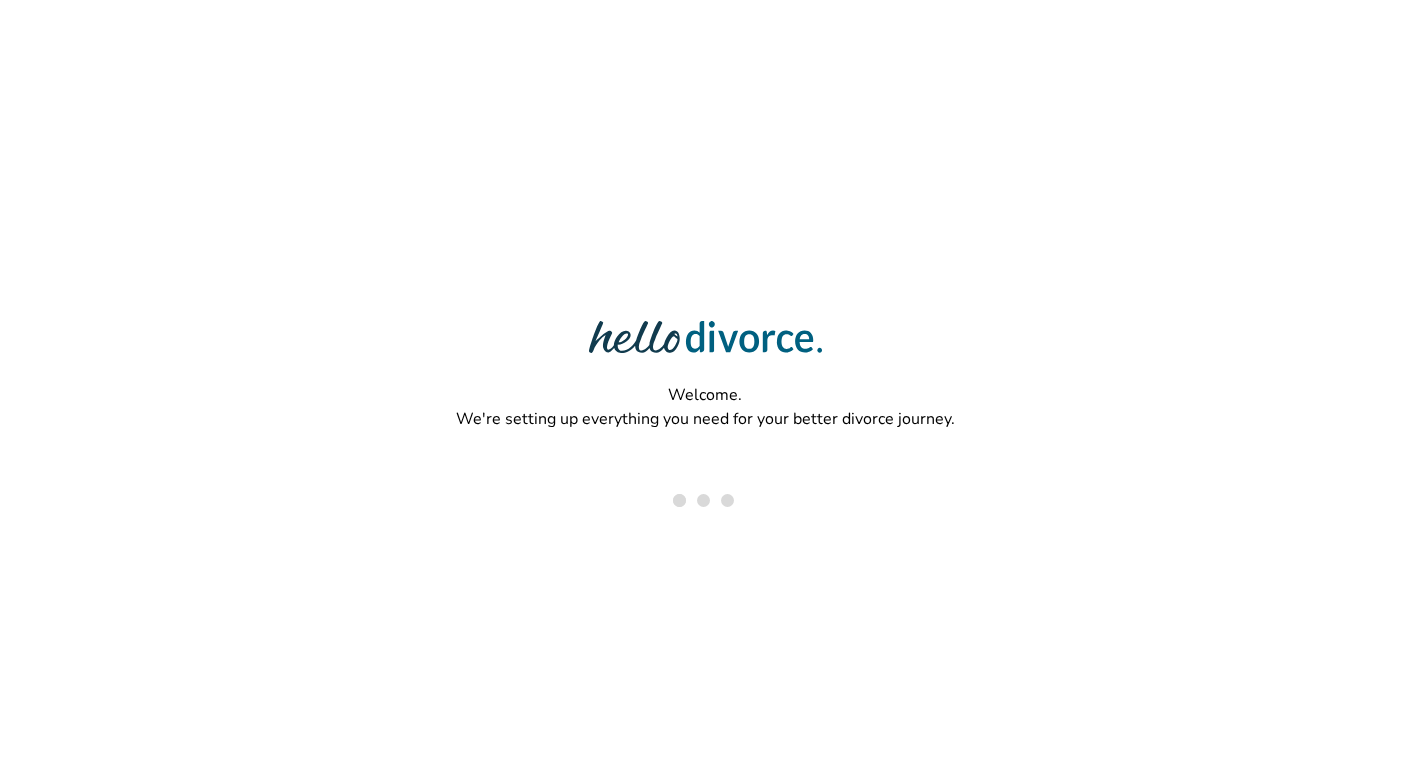 scroll, scrollTop: 0, scrollLeft: 0, axis: both 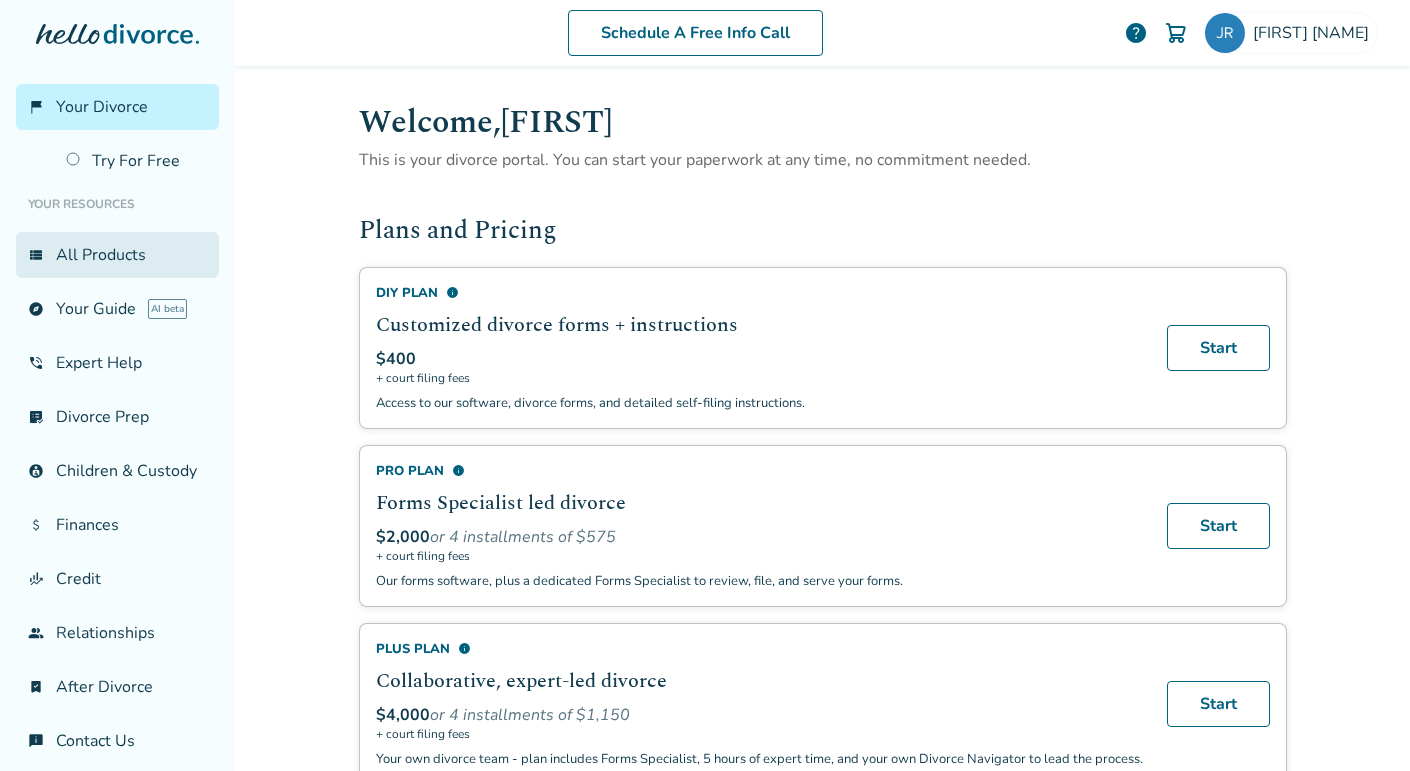 click on "view_list All Products" at bounding box center (117, 255) 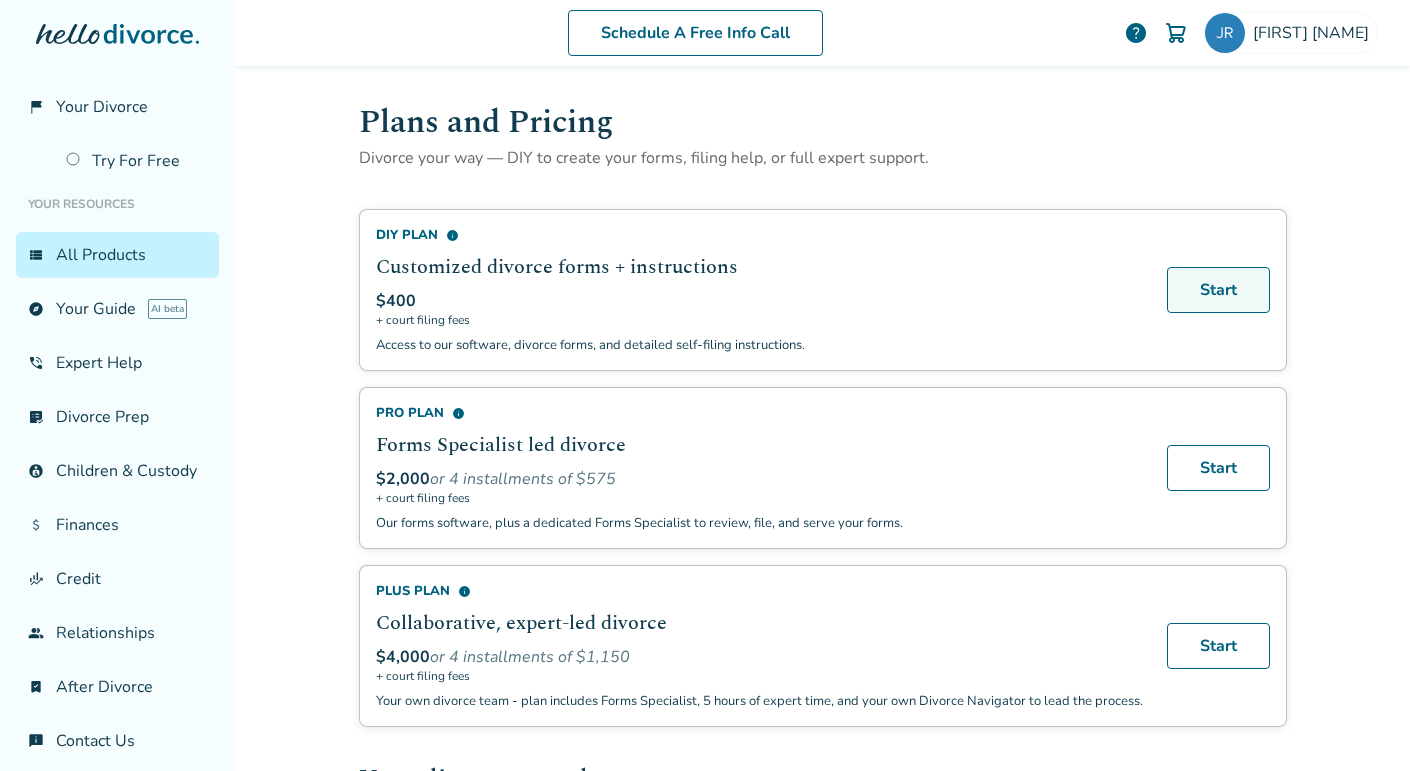 click on "Start" at bounding box center [1218, 290] 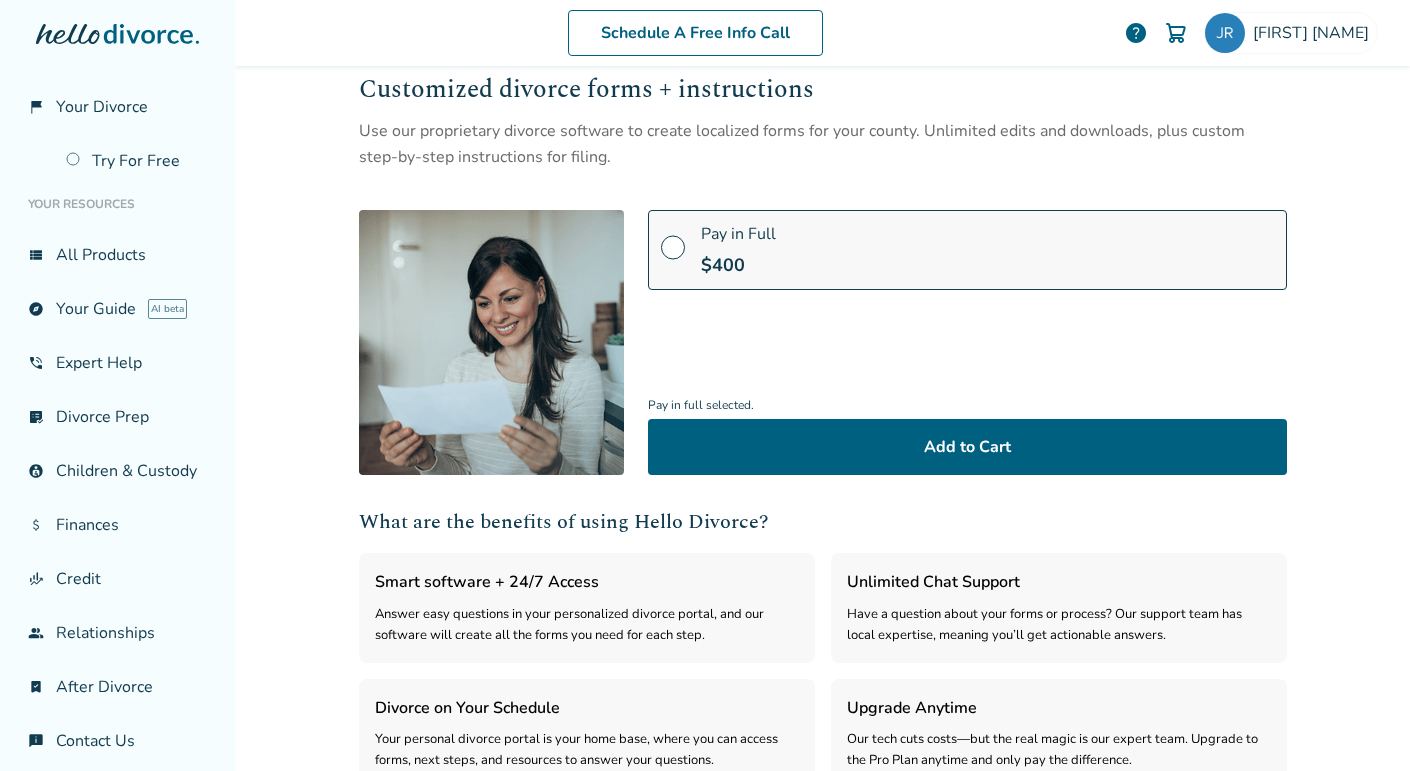 scroll, scrollTop: 67, scrollLeft: 0, axis: vertical 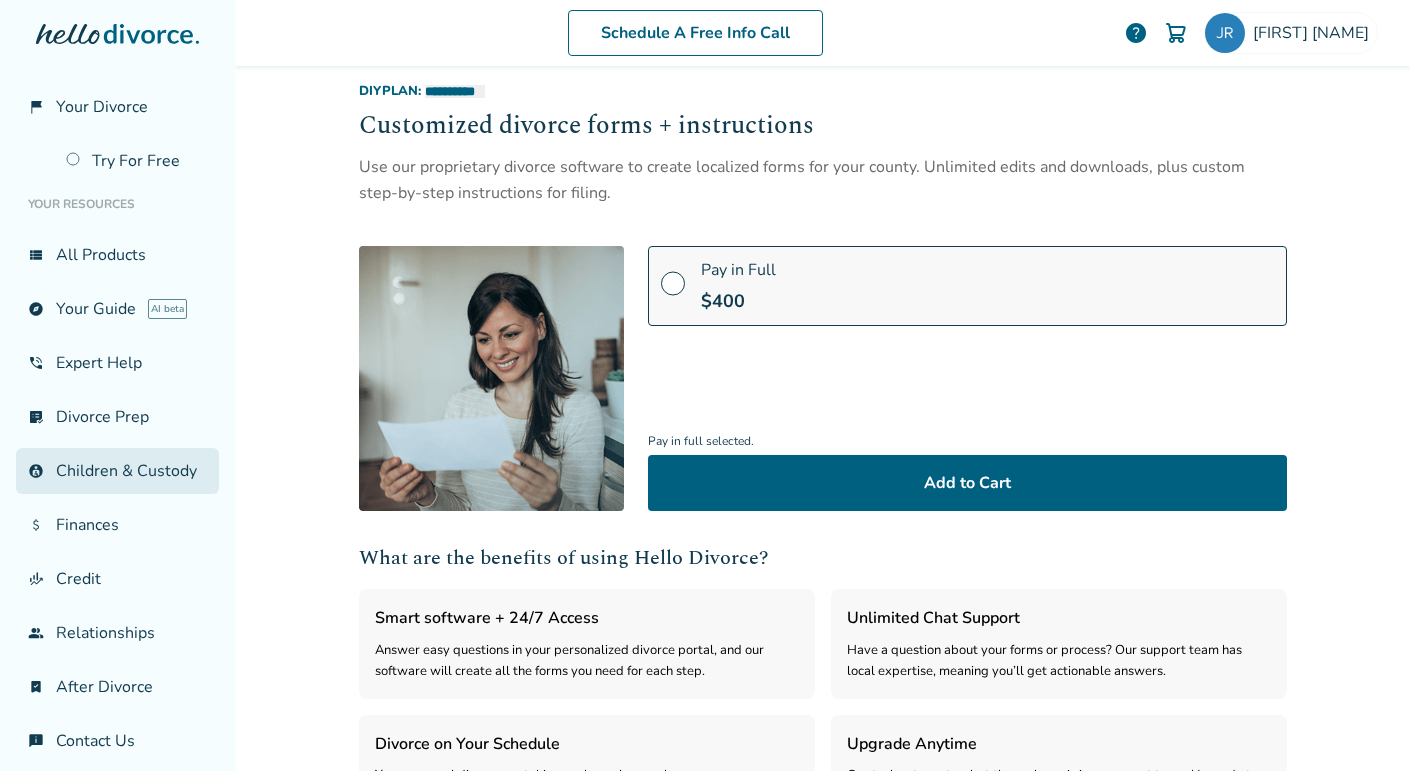 click on "account_child Children & Custody" at bounding box center (117, 471) 